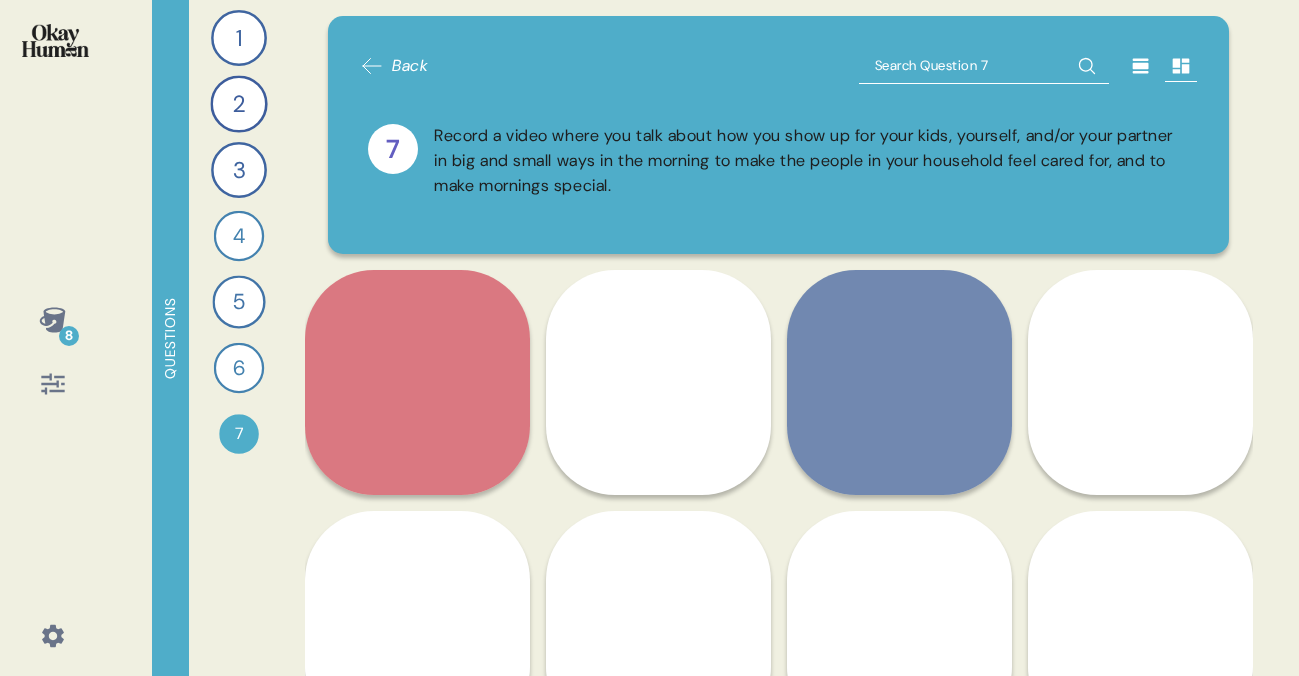 scroll, scrollTop: 0, scrollLeft: 0, axis: both 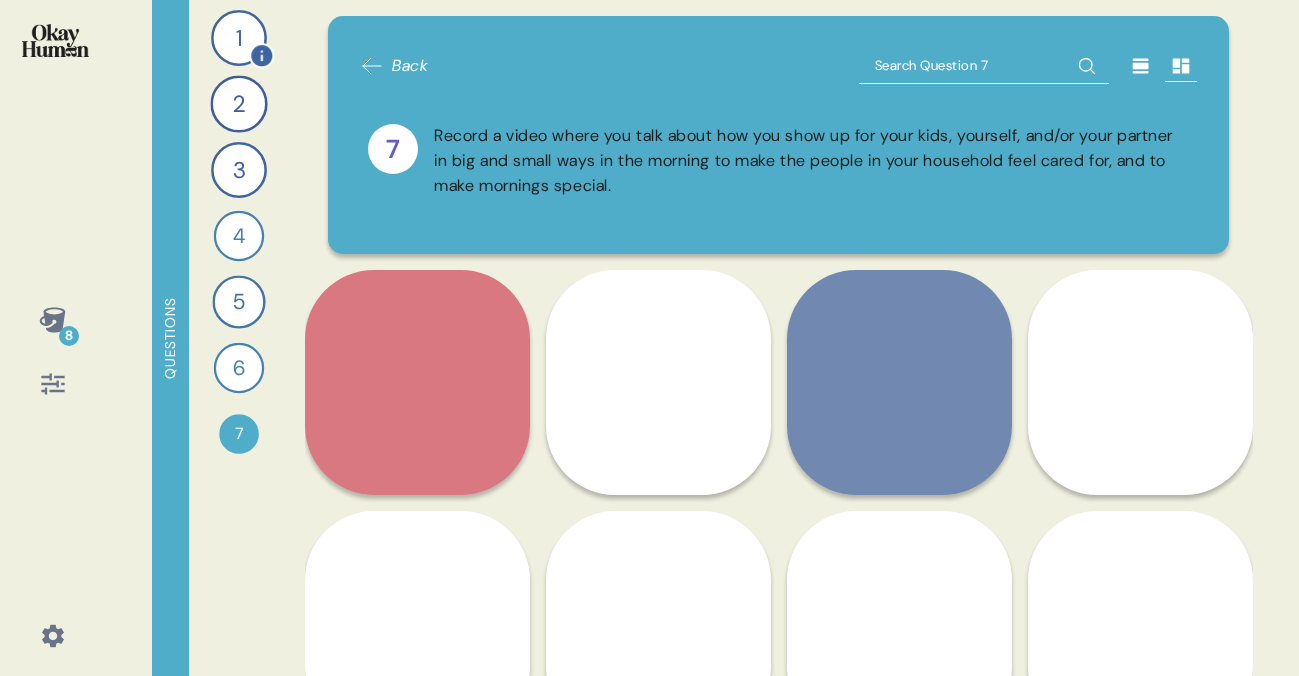 click on "1" at bounding box center (239, 38) 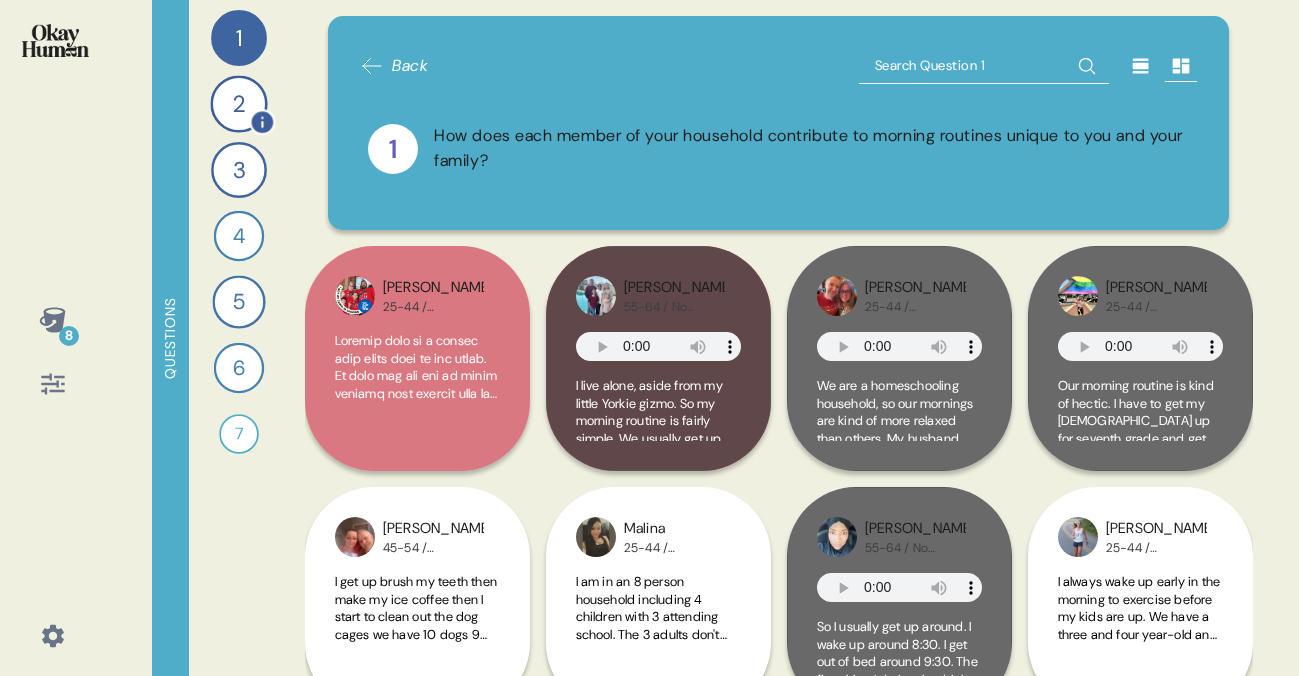 click on "2" at bounding box center (238, 103) 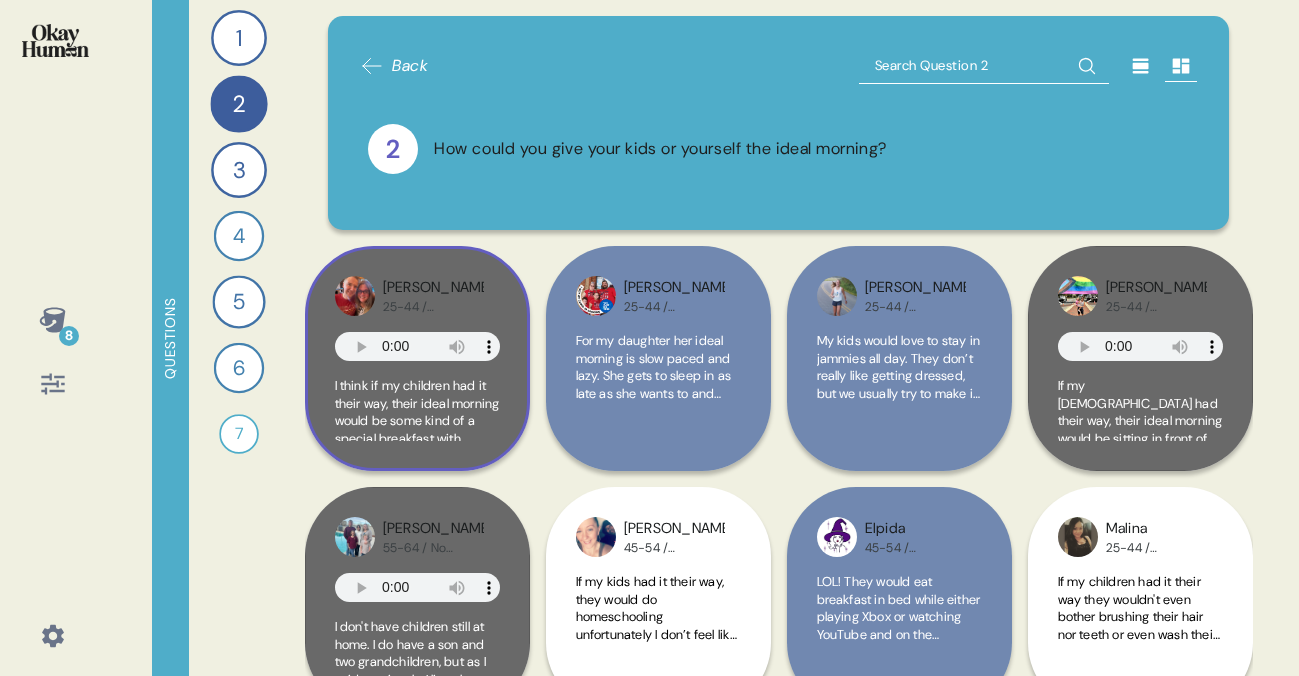 click on "I think if my children had it their way, their ideal morning would be some kind of a special breakfast with donuts, or, you know, some kind of sweet bakery treat, maybe some bacon, some orange juice, and just enjoying a lazy morning. And then they like to play video games together on the weekends. I try to do these things for them by making them something nice during the week after they go to bed. I'll try to, like, make them a nice oatmeal chocolate chip muffin for in the morning or something. I try to have those things sprinkled throughout the weeks if I can, because I think by me making them something that they can enjoy in the morning that's not a bowl of cereal, it's a way I can show them that I love them." at bounding box center (417, 622) 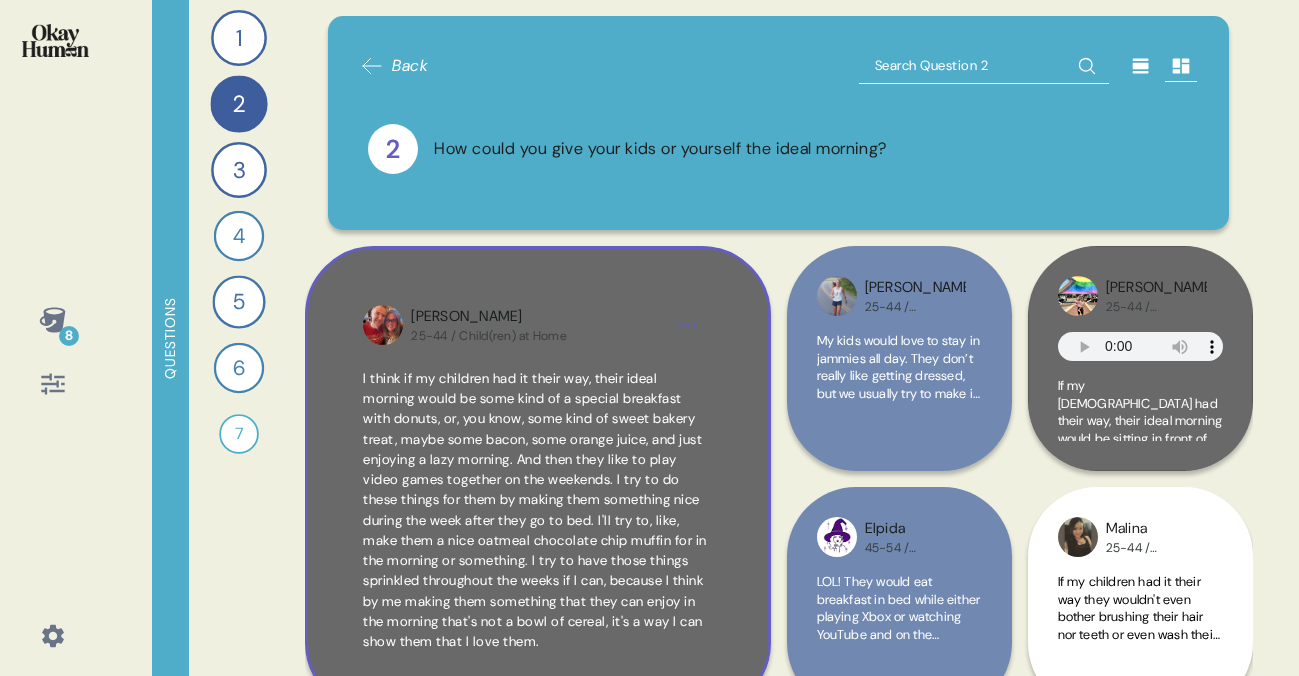 scroll, scrollTop: 0, scrollLeft: 0, axis: both 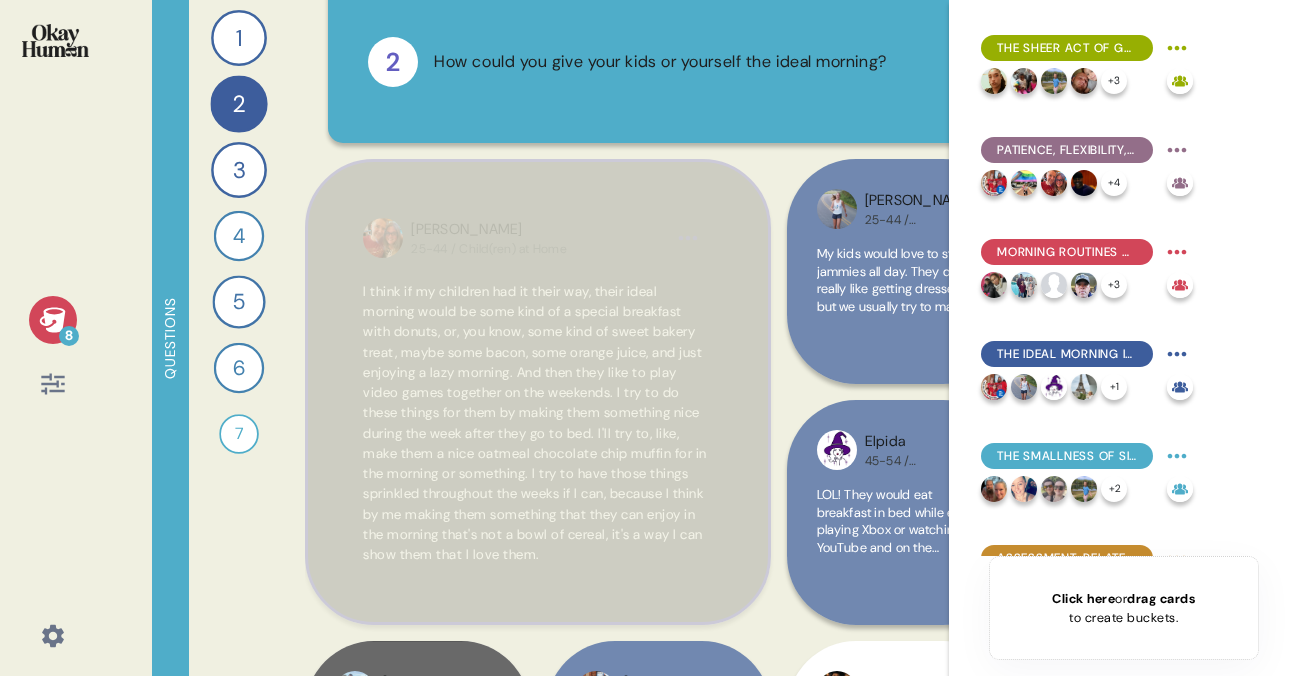 drag, startPoint x: 591, startPoint y: 559, endPoint x: 618, endPoint y: 503, distance: 62.169125 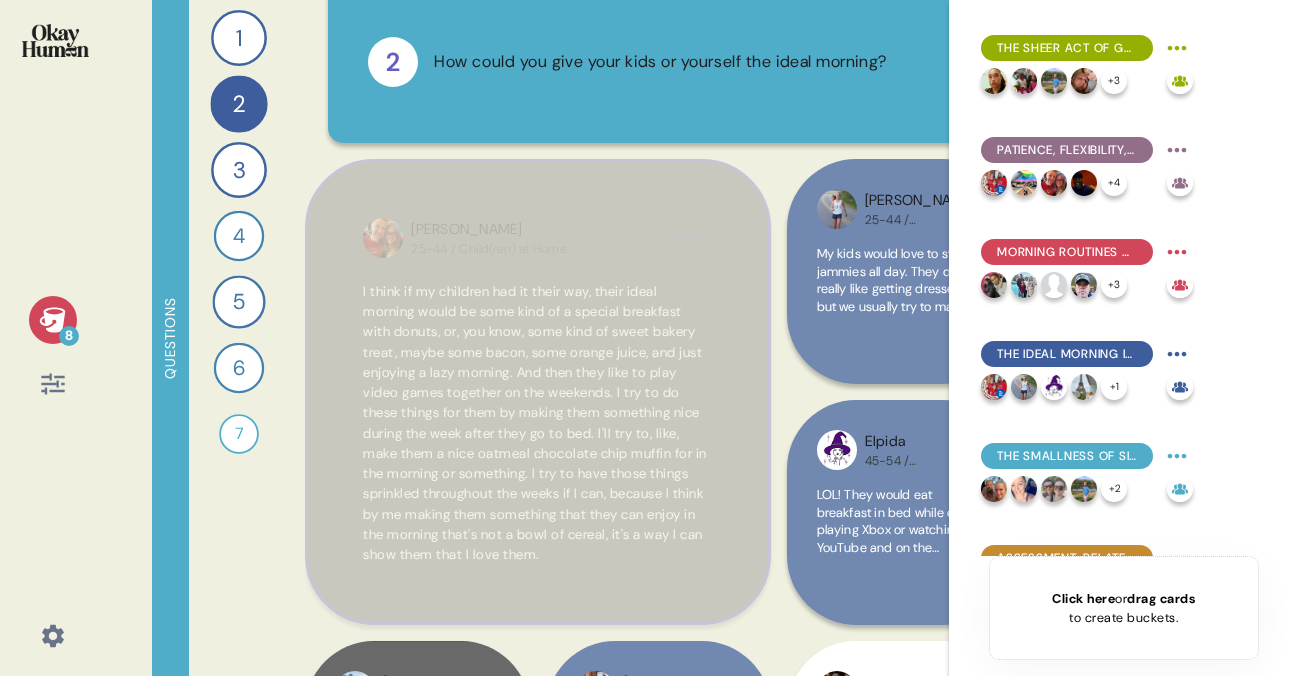 click on "I think if my children had it their way, their ideal morning would be some kind of a special breakfast with donuts, or, you know, some kind of sweet bakery treat, maybe some bacon, some orange juice, and just enjoying a lazy morning. And then they like to play video games together on the weekends. I try to do these things for them by making them something nice during the week after they go to bed. I'll try to, like, make them a nice oatmeal chocolate chip muffin for in the morning or something. I try to have those things sprinkled throughout the weeks if I can, because I think by me making them something that they can enjoy in the morning that's not a bowl of cereal, it's a way I can show them that I love them." at bounding box center [535, 423] 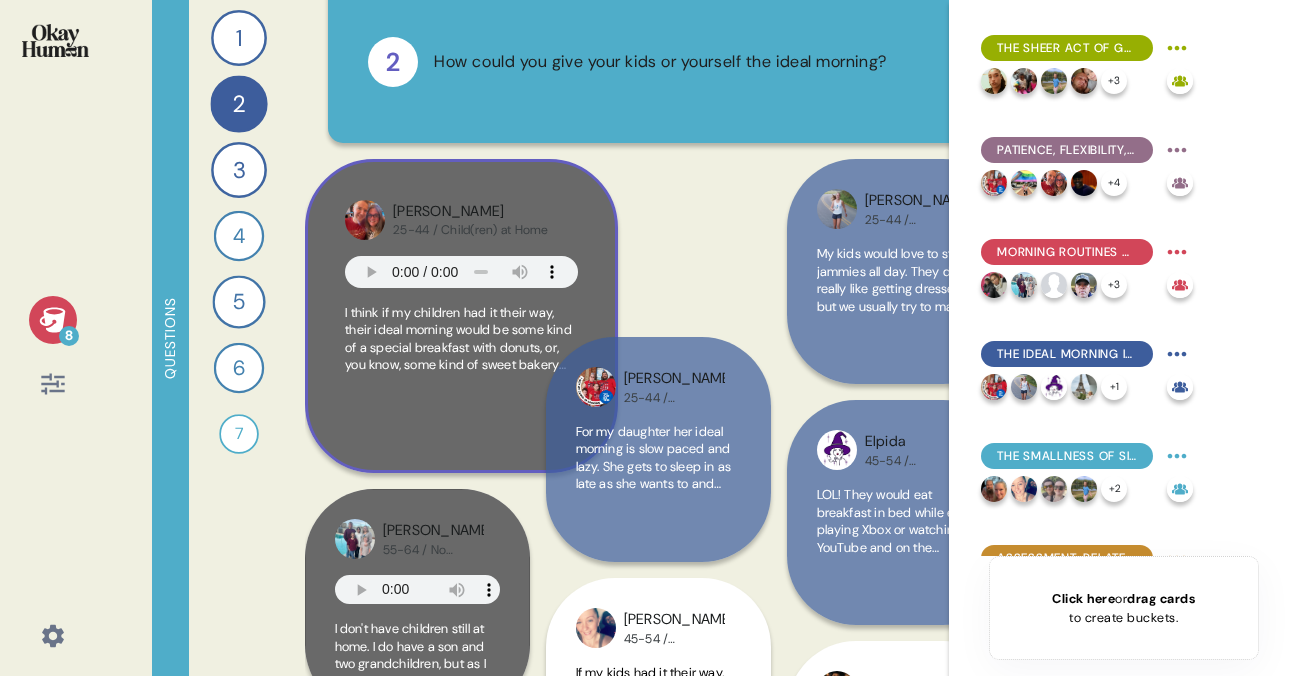 click on "[PERSON_NAME] 25-44 / Child(ren) at Home For my daughter her ideal morning is slow paced and lazy. She gets to sleep in as late as she wants to and then get moving nice and slowly. She's all about moving at her pace these days so easy quiet mornings are definitely her desires. My son on the other hand is a morning person. Shortly after the sun rises and the daylight enters his room he is awake and ready to go. He wants anyone he can manage to wake to be up with him and ready to go. He's definitely full speed ready to go first thing so for him it's about packing things into the morning when he's energized because as the day wears on the energy dissipates quickly" at bounding box center (658, 360) 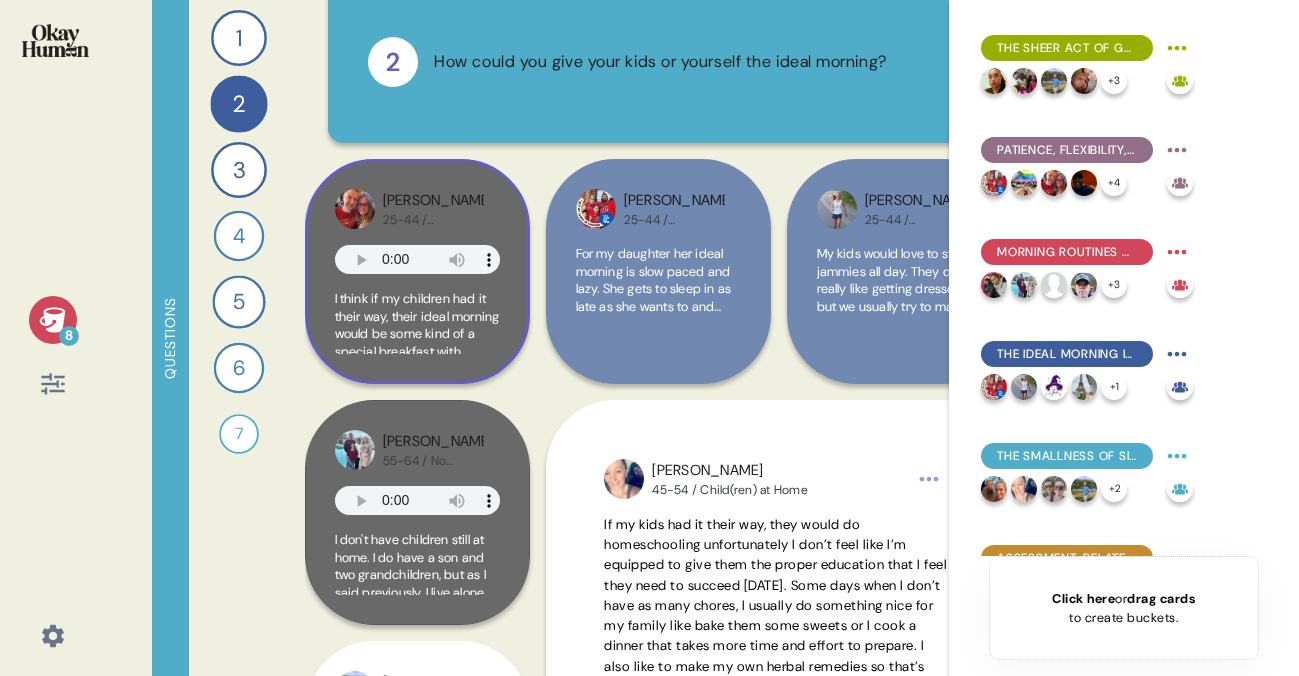 click on "I think if my children had it their way, their ideal morning would be some kind of a special breakfast with donuts, or, you know, some kind of sweet bakery treat, maybe some bacon, some orange juice, and just enjoying a lazy morning. And then they like to play video games together on the weekends. I try to do these things for them by making them something nice during the week after they go to bed. I'll try to, like, make them a nice oatmeal chocolate chip muffin for in the morning or something. I try to have those things sprinkled throughout the weeks if I can, because I think by me making them something that they can enjoy in the morning that's not a bowl of cereal, it's a way I can show them that I love them." at bounding box center (417, 535) 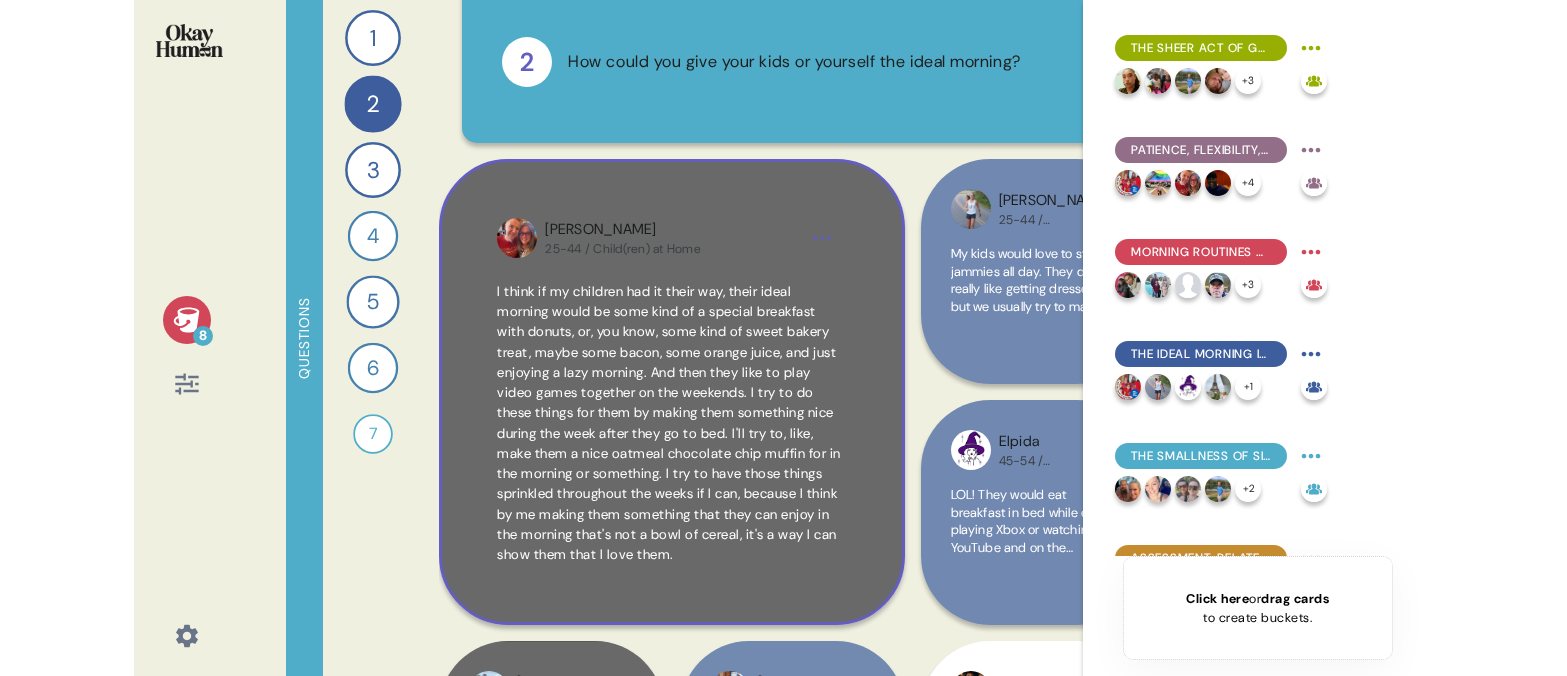scroll, scrollTop: 27, scrollLeft: 0, axis: vertical 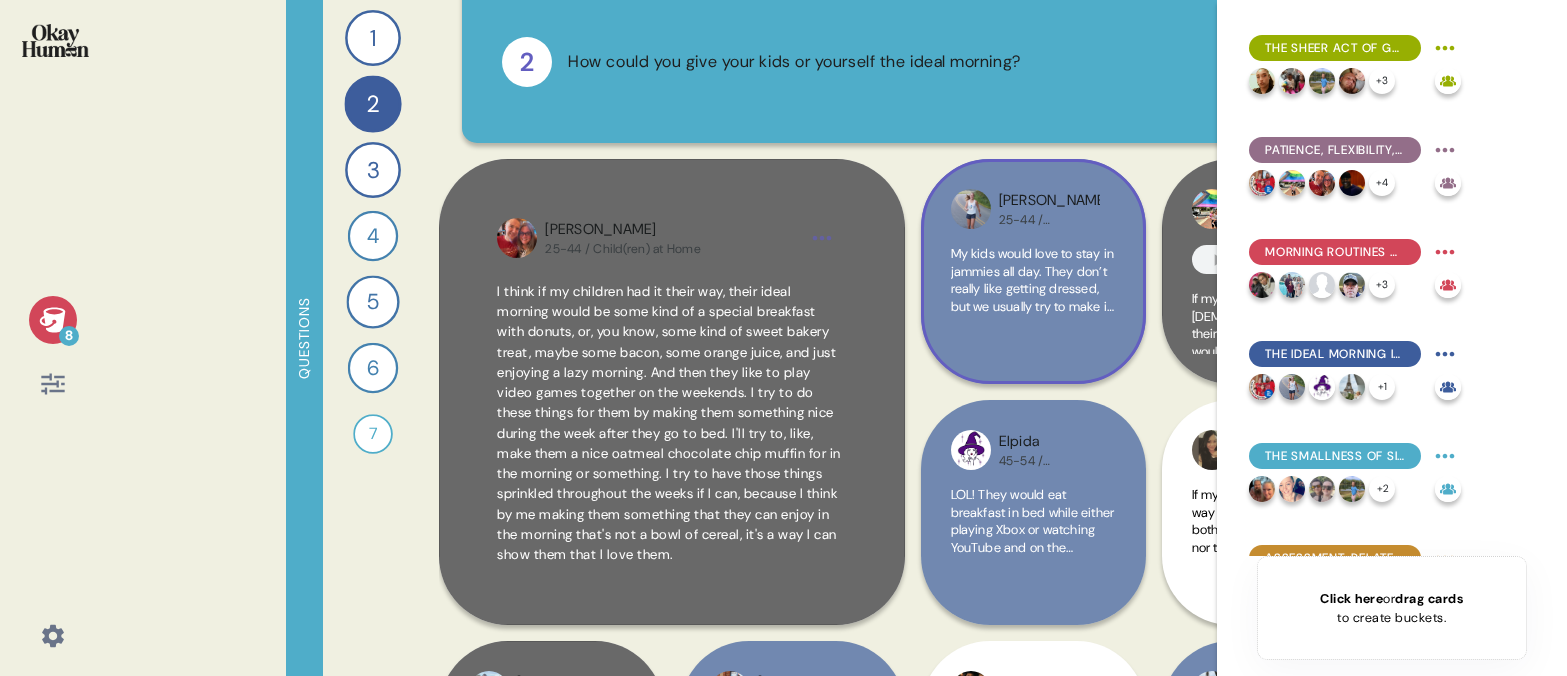 click on "My kids would love to stay in jammies all day. They don’t really like getting dressed, but we usually try to make it a quick and fun process by playing a song while they get dressed and brush teeth. With both of my kids being toddlers, they also love choice so even if I know we are going to make smoothies. I let them pick the cup and straw. I love on the weekends when we have more time to spare and can spend more time at the table reading stories and chatting over breakfast. School mornings everything is just a little bit more rushed and we do have plenty of time to eat. we don’t often get to read many books." at bounding box center (1033, 455) 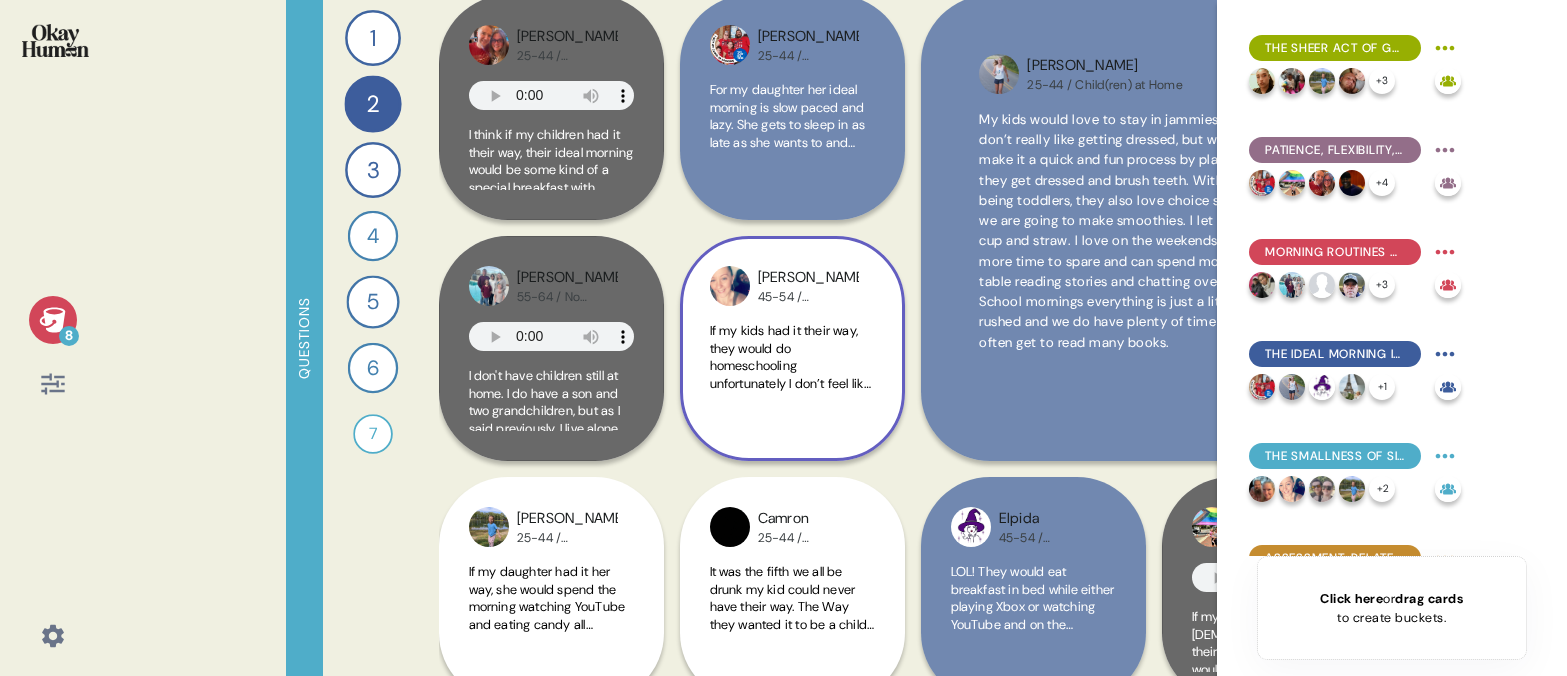 scroll, scrollTop: 254, scrollLeft: 0, axis: vertical 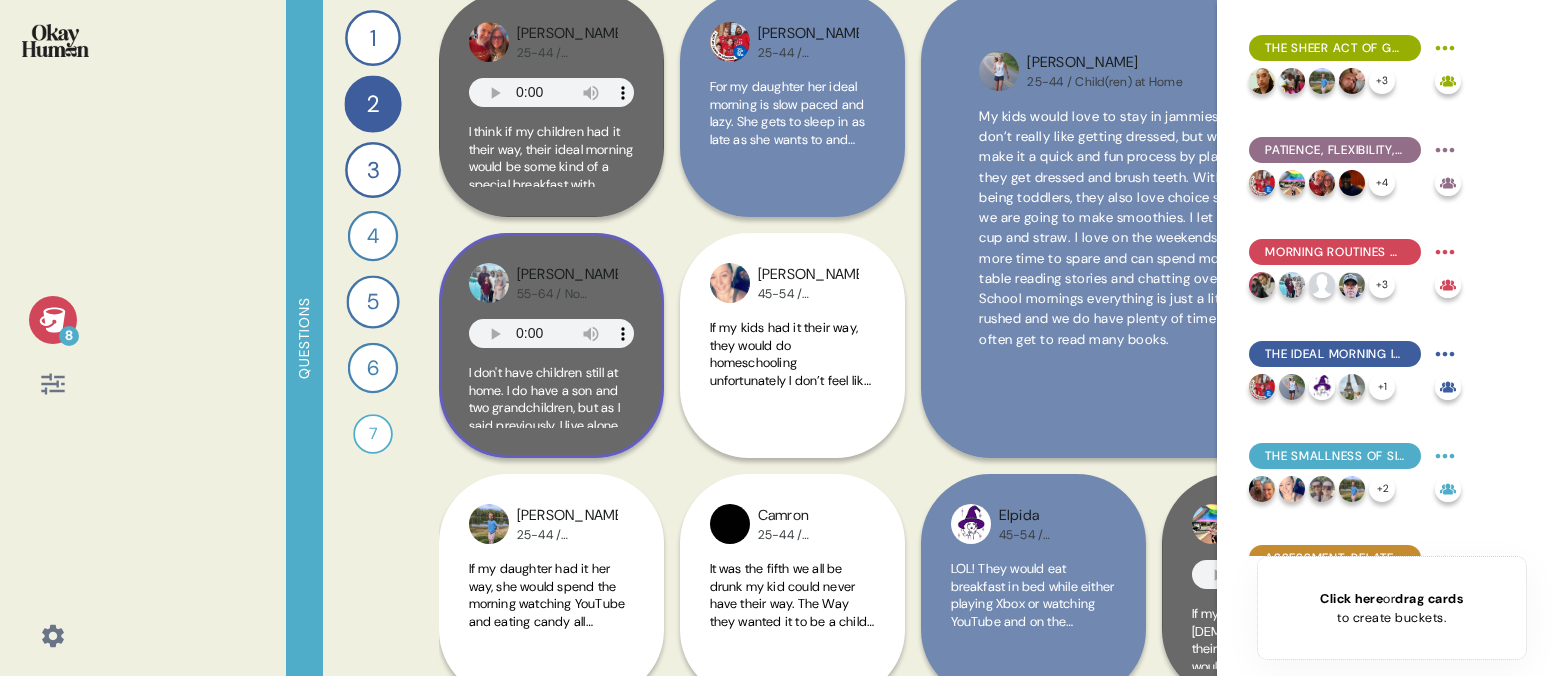 click on "I don't have children still at home. I do have a son and two grandchildren, but as I said previously, I live alone aside from my Yorkie gizmo. But on the days that I don't work and I pretty much set my own hours since I'm the owner manager. But if I'm not getting ready to go to work, a lot of times I'll. Well, of course I'll just, you know, I'll get up, do our breakfast routine, brush my teeth, etc. Then just sit around and do absolutely nothing. And it feels good to do that some days." at bounding box center (551, 521) 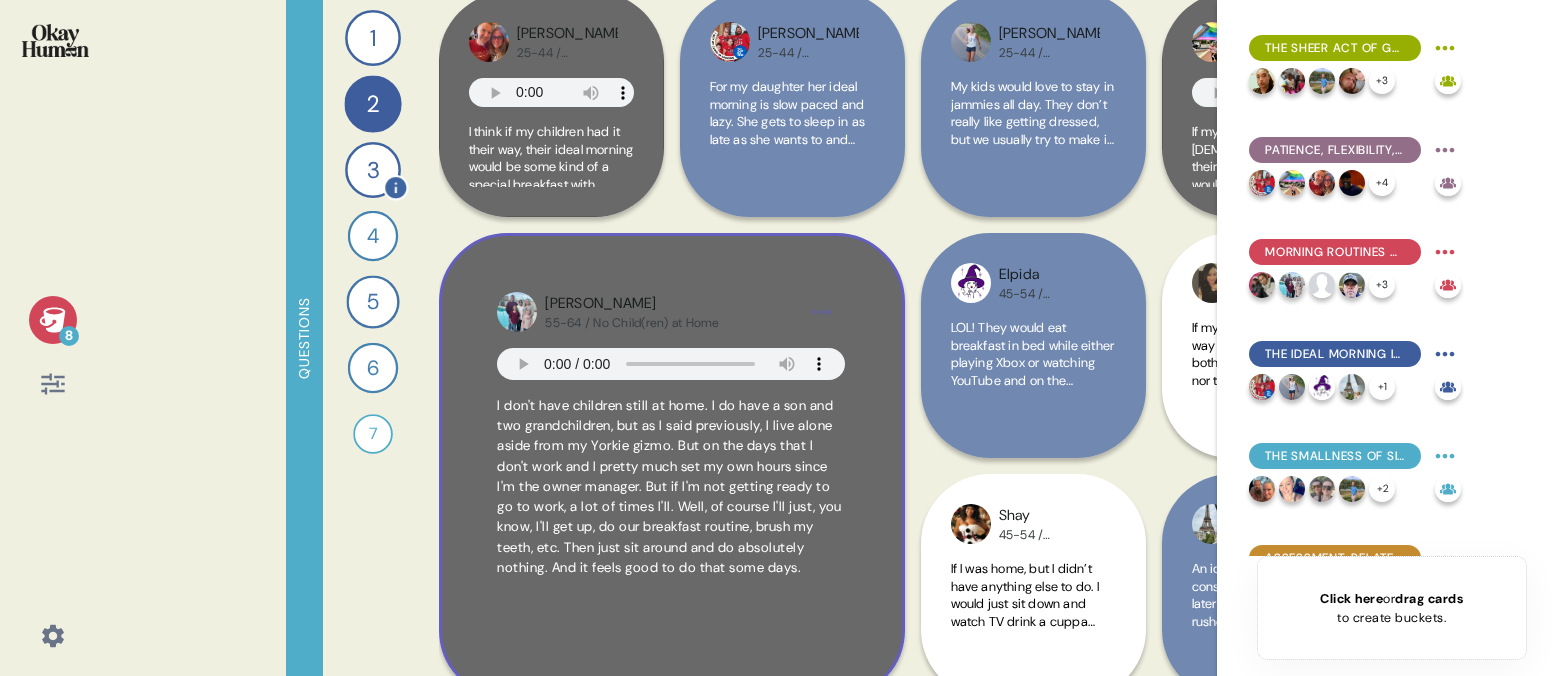 click on "3" at bounding box center (373, 170) 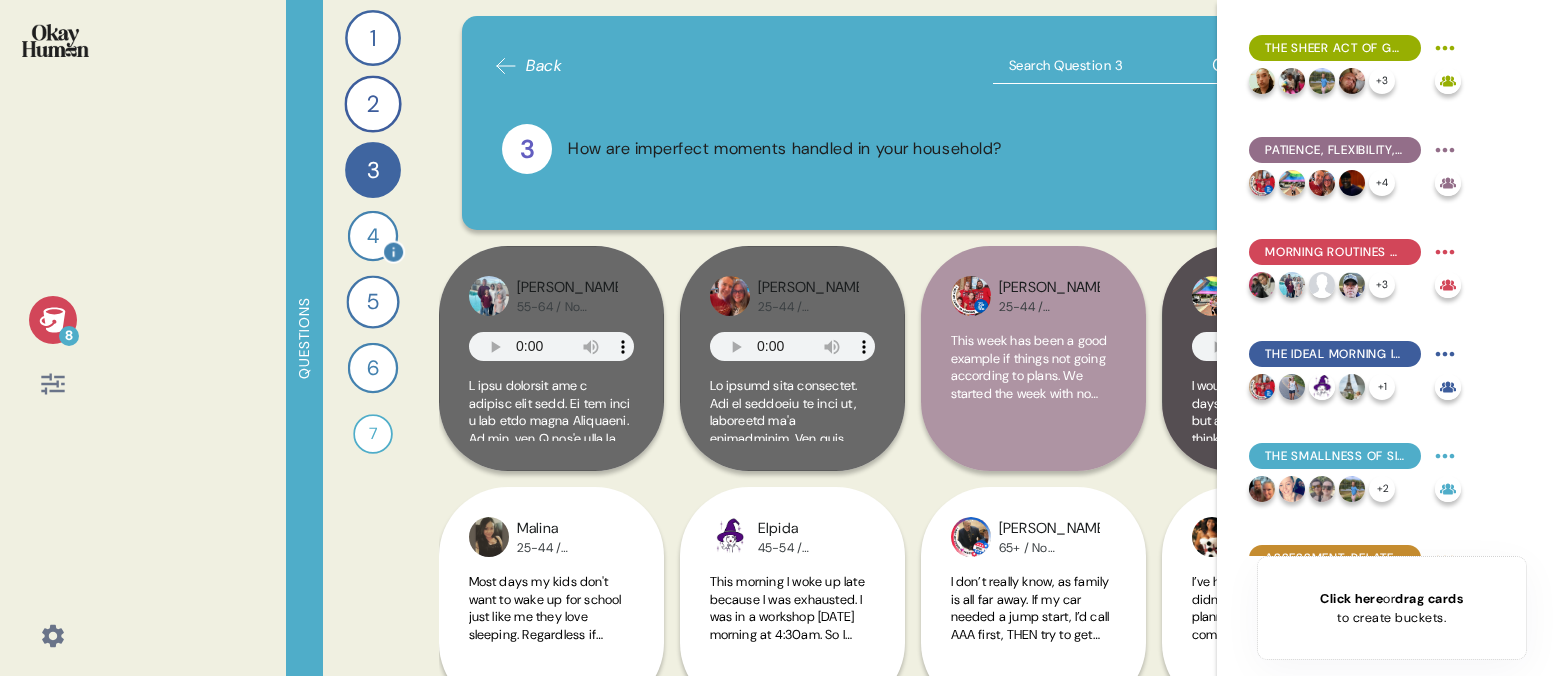 click on "4" at bounding box center [372, 236] 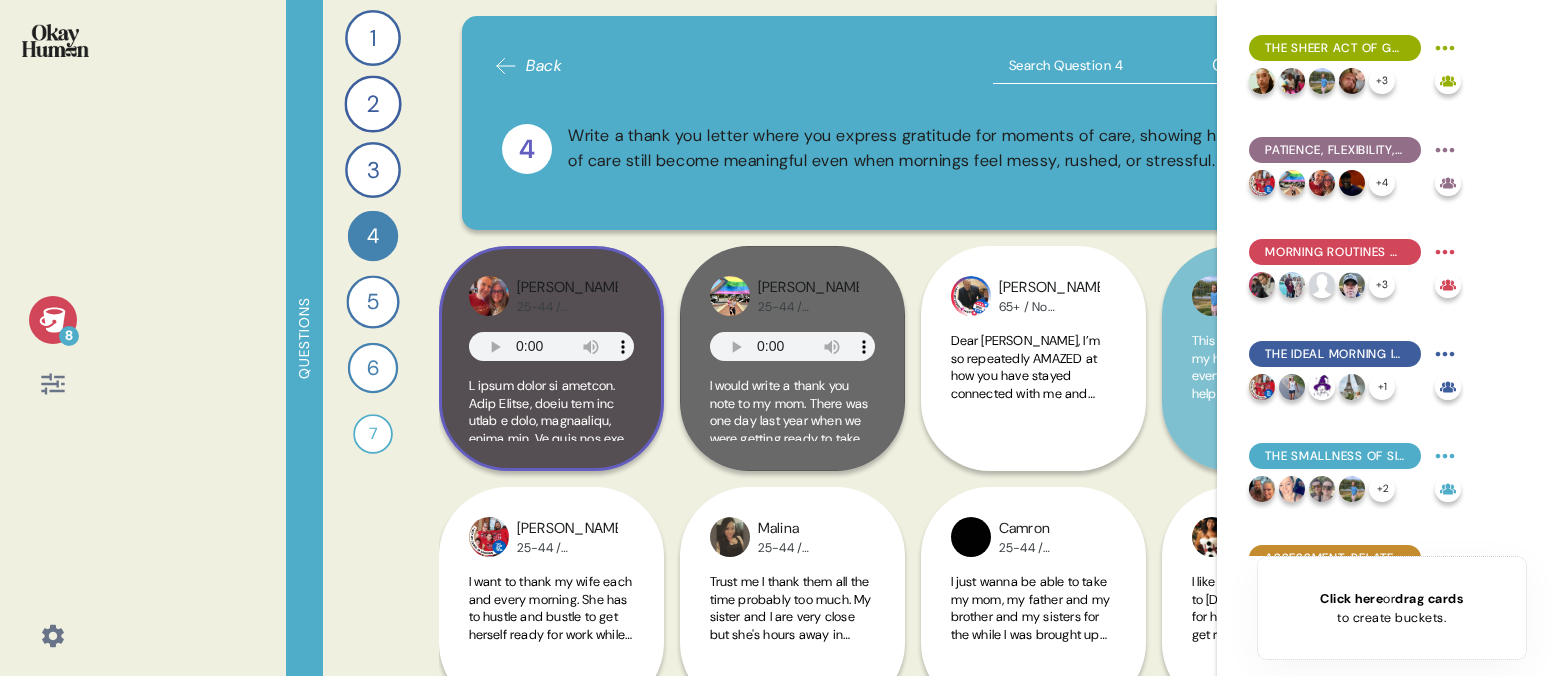 click at bounding box center (551, 771) 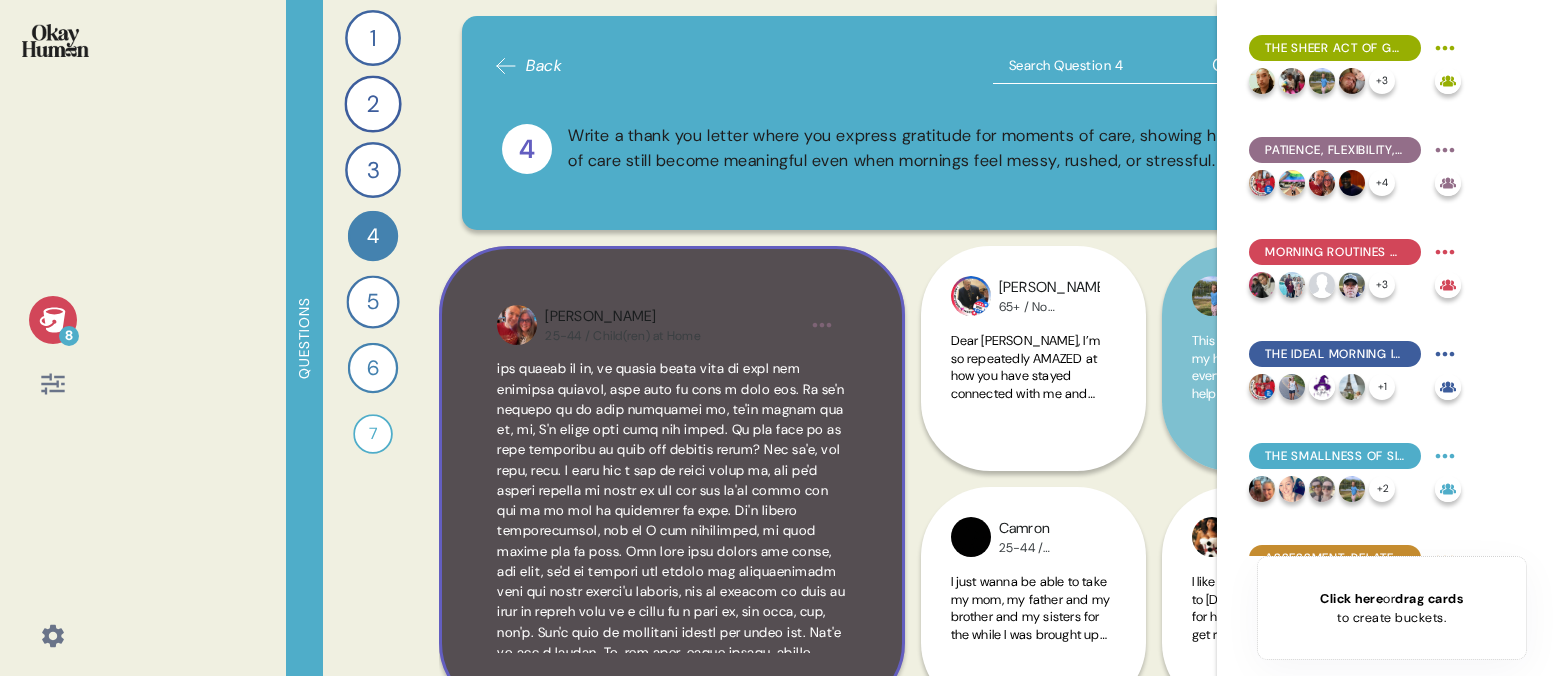 scroll, scrollTop: 140, scrollLeft: 0, axis: vertical 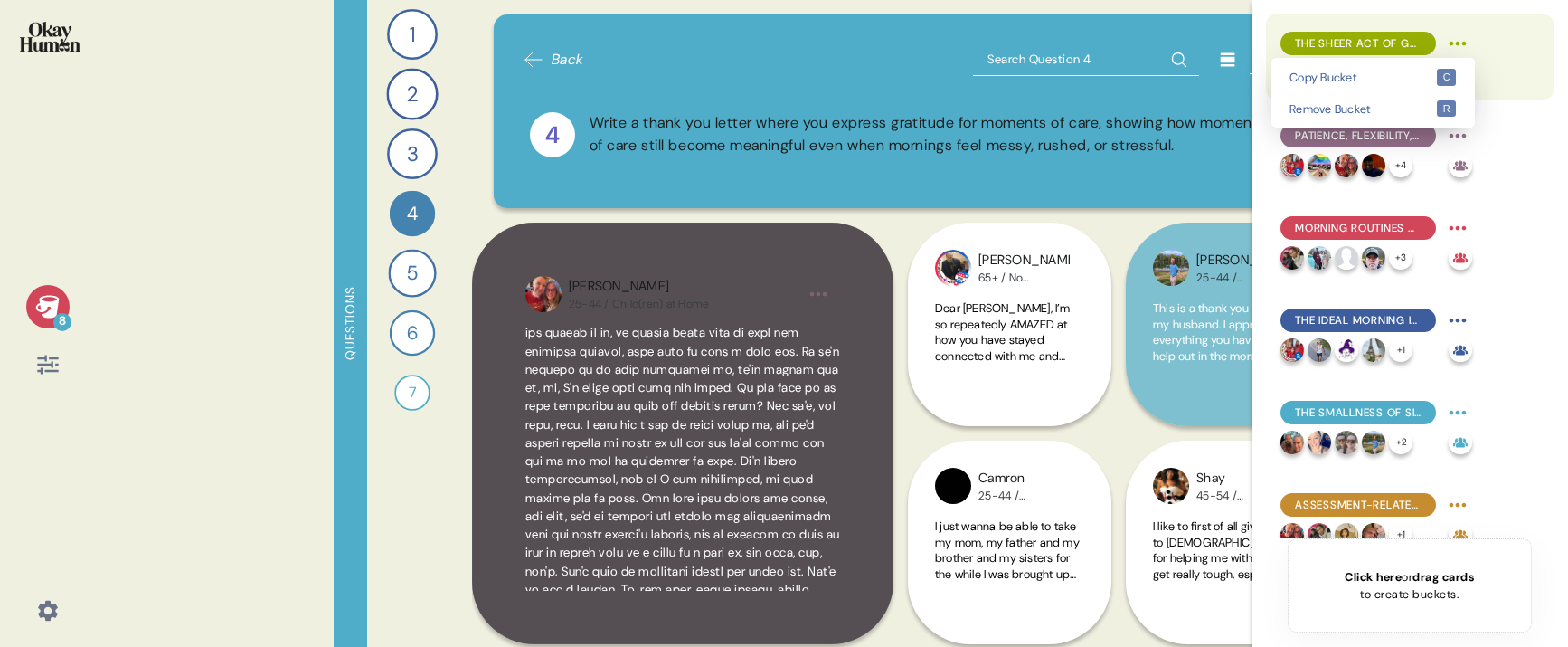 click on "8 Questions 1 How does each member of your household contribute to  morning routines unique to you and your family? 42 Responses text Responses 2 How could you give your kids or yourself the ideal morning? 43 Responses text Responses 3 How are imperfect moments handled in your household? 42 Responses text Responses 4 Write a thank you letter where you express gratitude for moments of care, showing how moments of care still become meaningful even when mornings feel messy, rushed, or stressful. 38 Responses text Responses 5 How might you describe the ups and downs of back to school and getting kids ready for school? 40 Responses text Responses 6 Describe what your kids get nervous about or worry about as they get ready for school, and tell me what you do to help ease your kids’ worries. 38 Responses text Responses 7 30 Responses video Responses   Back 4 [PERSON_NAME] 25-44 / Child(ren) at Home [GEOGRAPHIC_DATA] 25-44 / Child(ren) at Home Camron 25-44 / Child(ren) at Home Shay 45-54 / Child(ren) at Home [PERSON_NAME]" at bounding box center (784, 323) 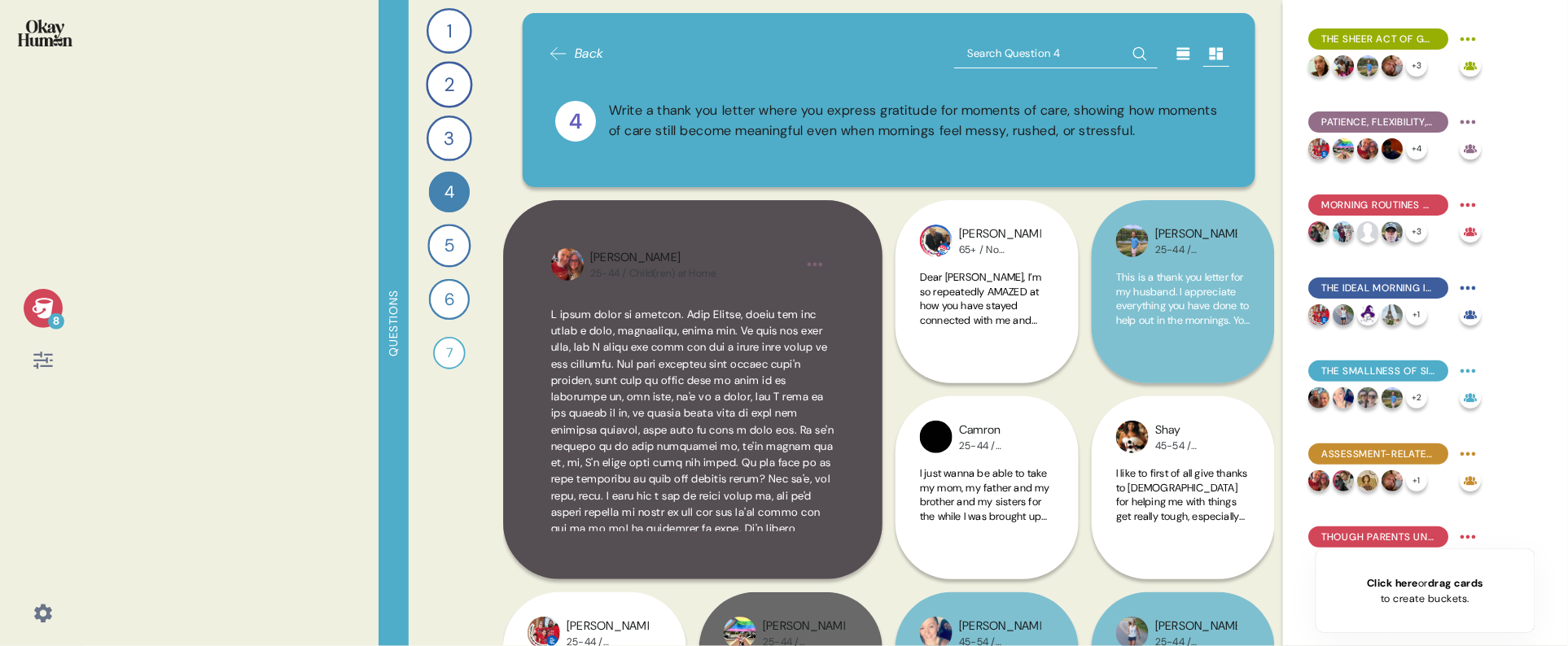click 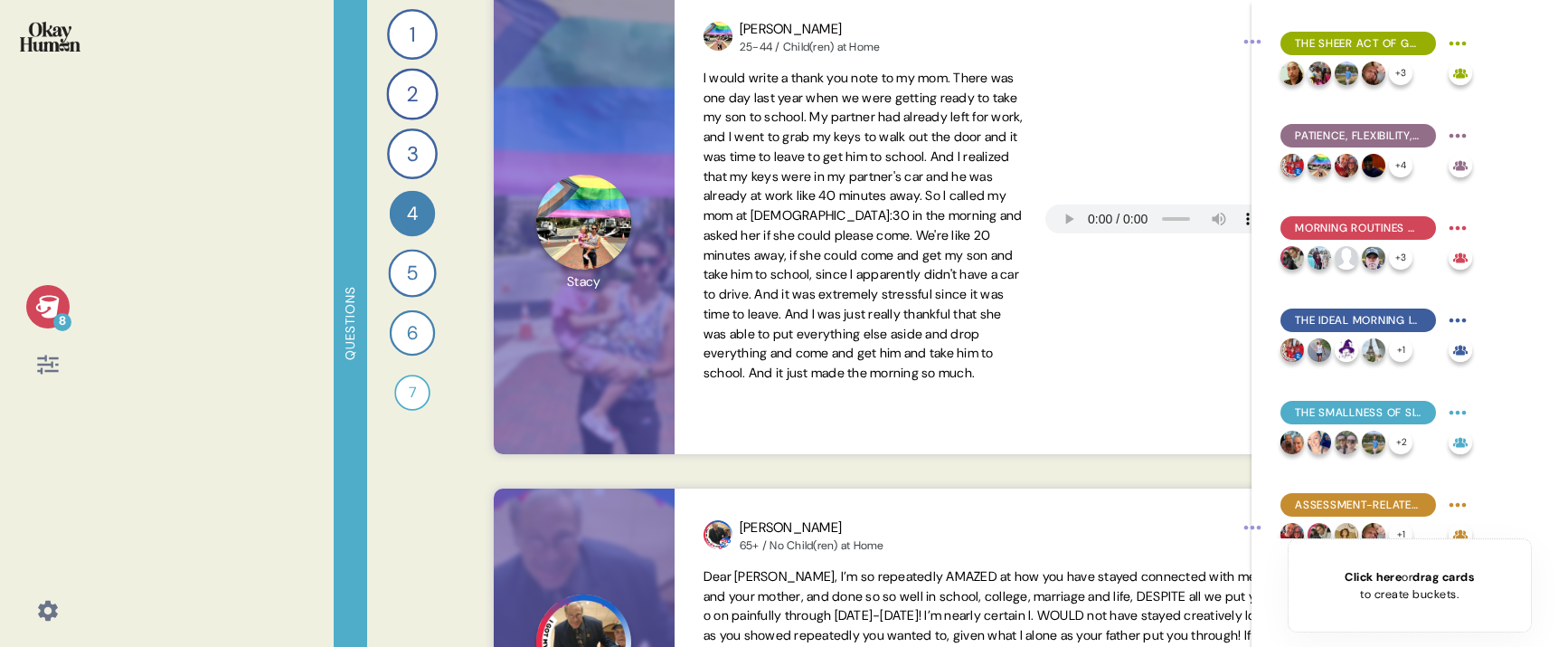 scroll, scrollTop: 900, scrollLeft: 0, axis: vertical 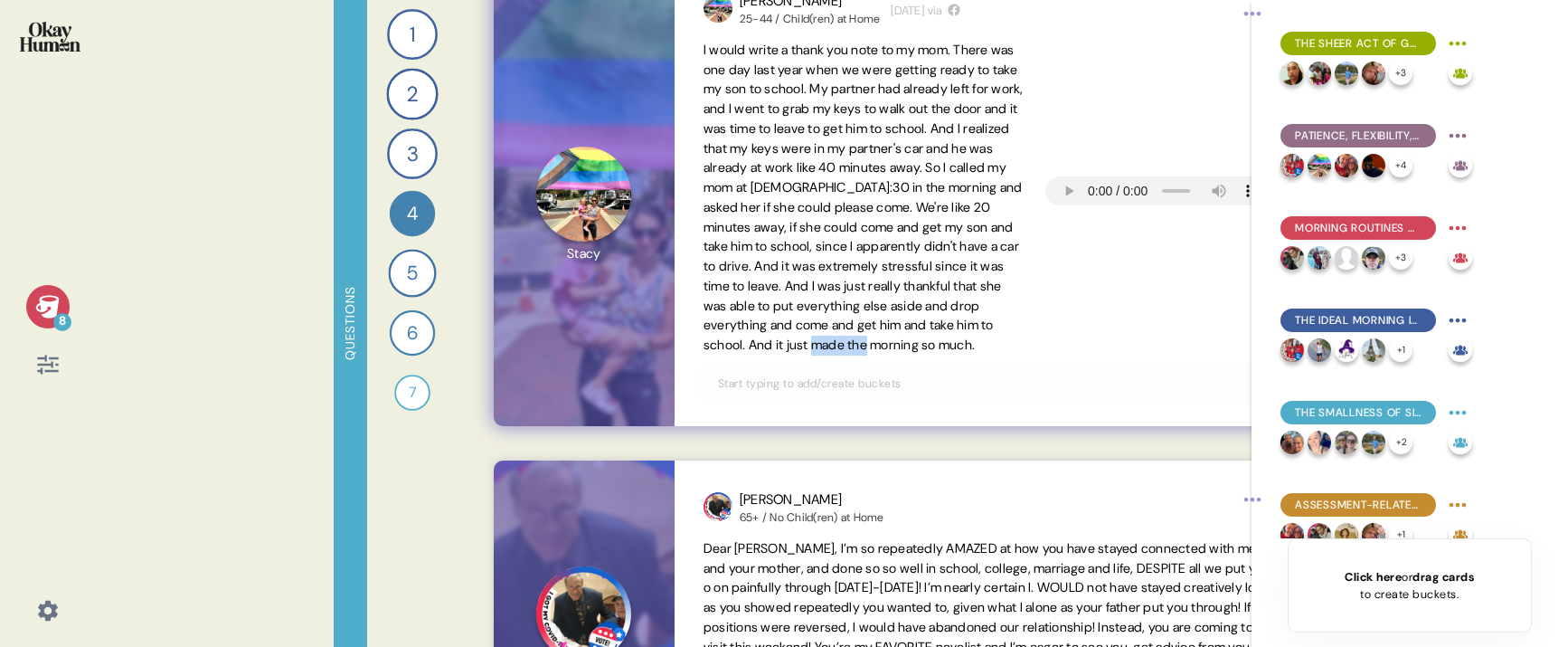 drag, startPoint x: 850, startPoint y: 383, endPoint x: 925, endPoint y: 382, distance: 75.00667 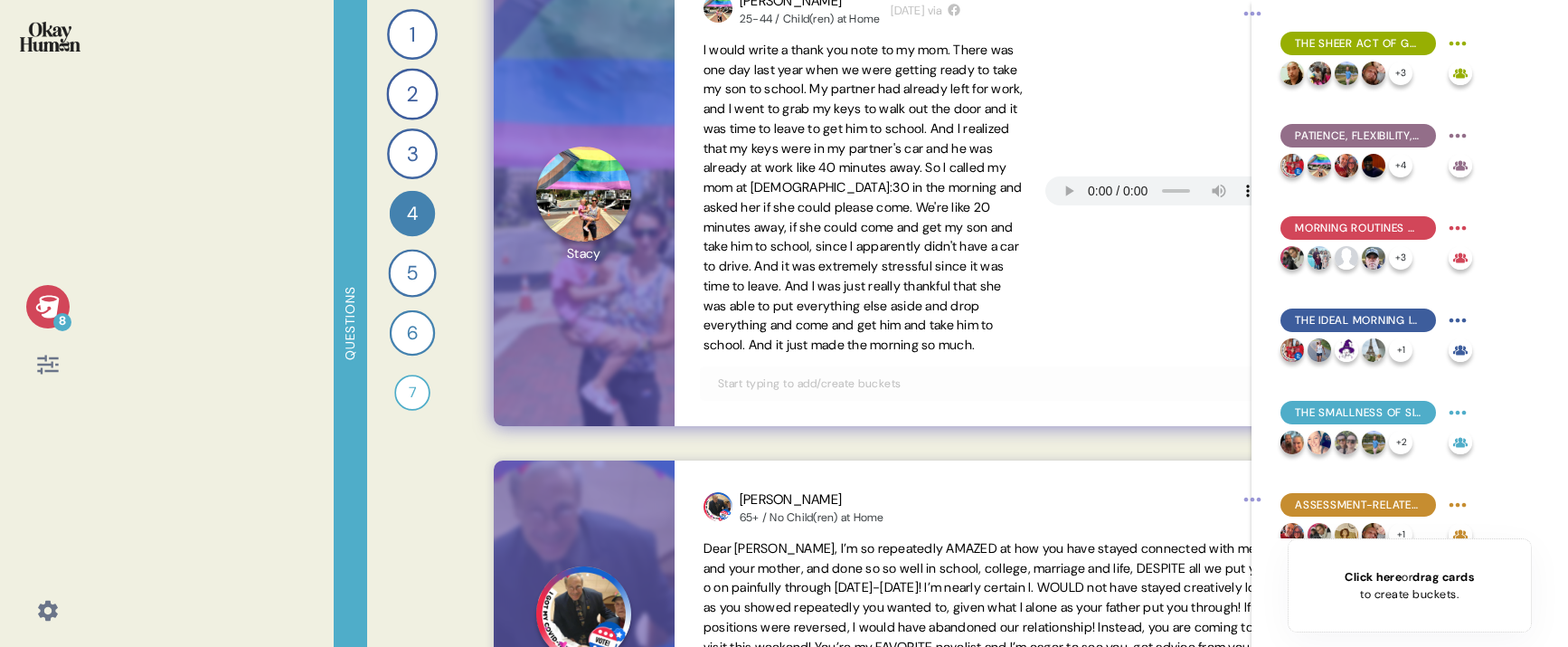 click on "I would write a thank you note to my mom. There was one day last year when we were getting ready to take my son to school. My partner had already left for work, and I went to grab my keys to walk out the door and it was time to leave to get him to school. And I realized that my keys were in my partner's car and he was already at work like 40 minutes away. So I called my mom at [DEMOGRAPHIC_DATA]:30 in the morning and asked her if she could please come. We're like 20 minutes away, if she could come and get my son and take him to school, since I apparently didn't have a car to drive. And it was extremely stressful since it was time to leave. And I was just really thankful that she was able to put everything else aside and drop everything and come and get him and take him to school. And it just made the morning so much." at bounding box center (864, 198) 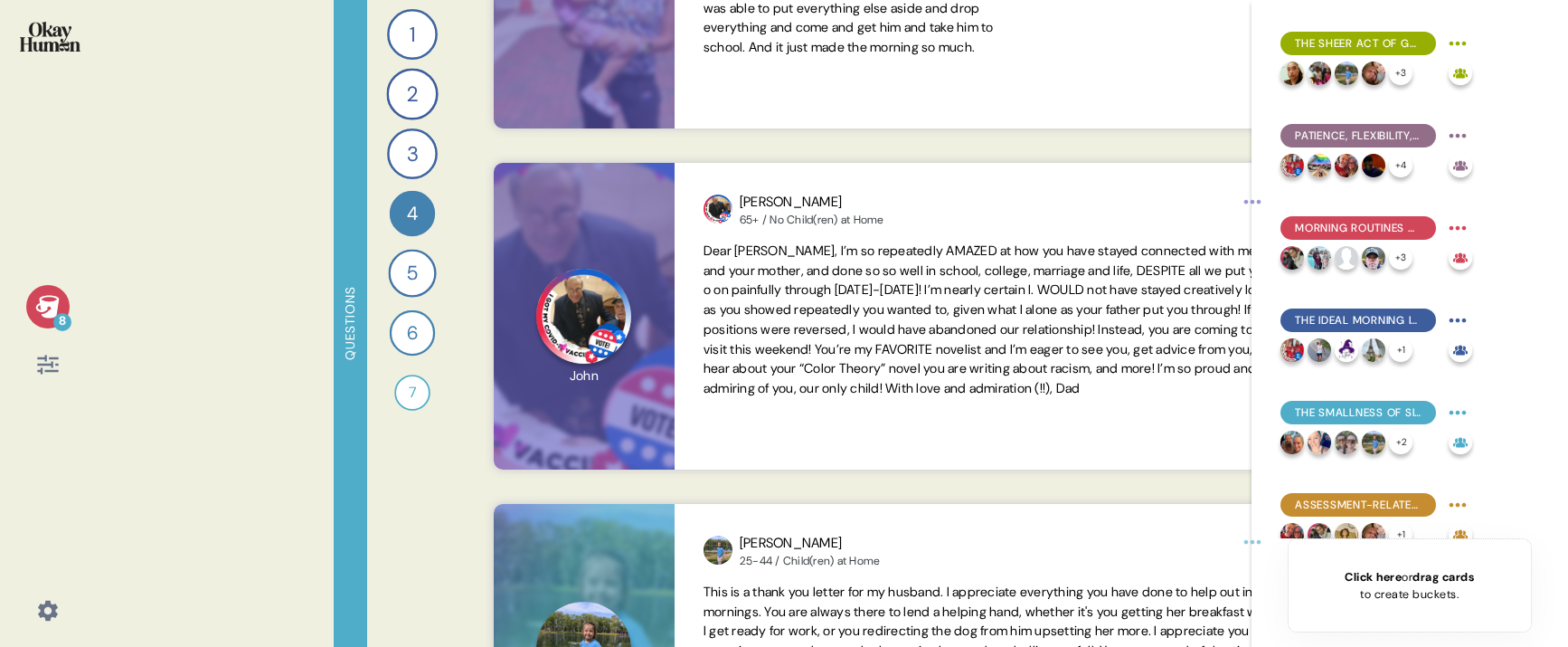 scroll, scrollTop: 1201, scrollLeft: 0, axis: vertical 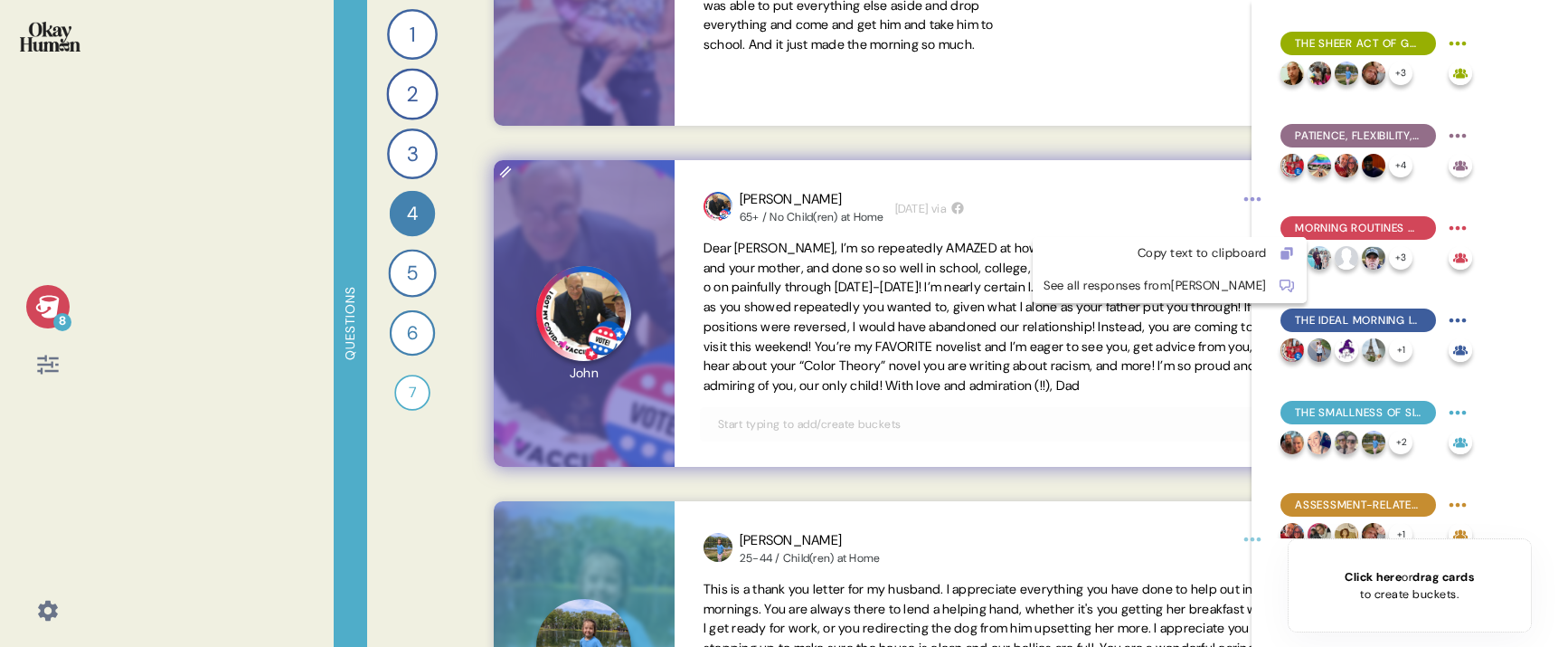 click on "8 Questions 1 How does each member of your household contribute to  morning routines unique to you and your family? 42 Responses text Responses 2 How could you give your kids or yourself the ideal morning? 43 Responses text Responses 3 How are imperfect moments handled in your household? 42 Responses text Responses 4 Write a thank you letter where you express gratitude for moments of care, showing how moments of care still become meaningful even when mornings feel messy, rushed, or stressful. 38 Responses text Responses 5 How might you describe the ups and downs of back to school and getting kids ready for school? 40 Responses text Responses 6 Describe what your kids get nervous about or worry about as they get ready for school, and tell me what you do to help ease your kids’ worries. 38 Responses text Responses 7 30 Responses video Responses   Back 4 [PERSON_NAME] 25-44 / Child(ren) at Home [DATE] via Camron 25-44 / Child(ren) at Home [DATE] via [PERSON_NAME] 55-64 / No Child(ren) at Home [DATE] via via" at bounding box center [784, 323] 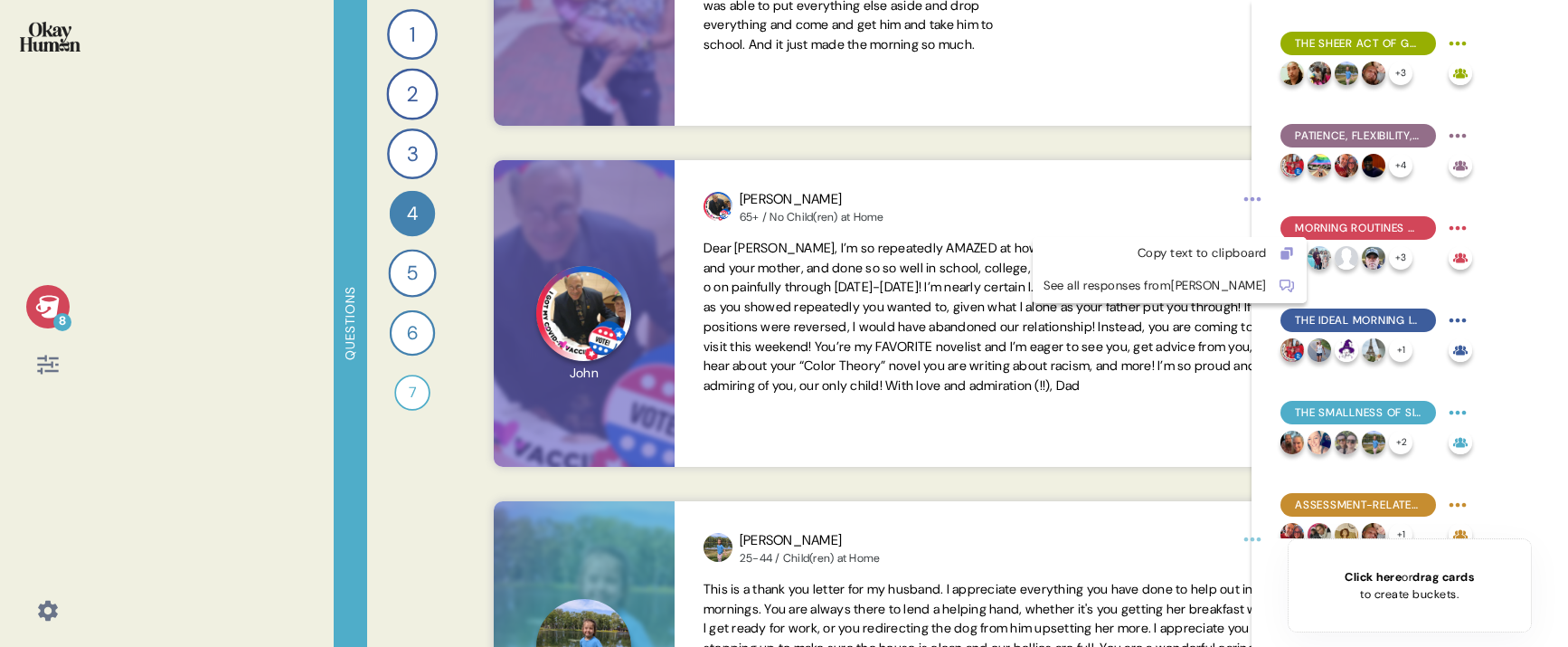 click on "8 Questions 1 How does each member of your household contribute to  morning routines unique to you and your family? 42 Responses text Responses 2 How could you give your kids or yourself the ideal morning? 43 Responses text Responses 3 How are imperfect moments handled in your household? 42 Responses text Responses 4 Write a thank you letter where you express gratitude for moments of care, showing how moments of care still become meaningful even when mornings feel messy, rushed, or stressful. 38 Responses text Responses 5 How might you describe the ups and downs of back to school and getting kids ready for school? 40 Responses text Responses 6 Describe what your kids get nervous about or worry about as they get ready for school, and tell me what you do to help ease your kids’ worries. 38 Responses text Responses 7 30 Responses video Responses   Back 4 [PERSON_NAME] 25-44 / Child(ren) at Home [DATE] via Camron 25-44 / Child(ren) at Home [DATE] via [PERSON_NAME] 55-64 / No Child(ren) at Home [DATE] via via" at bounding box center (784, 323) 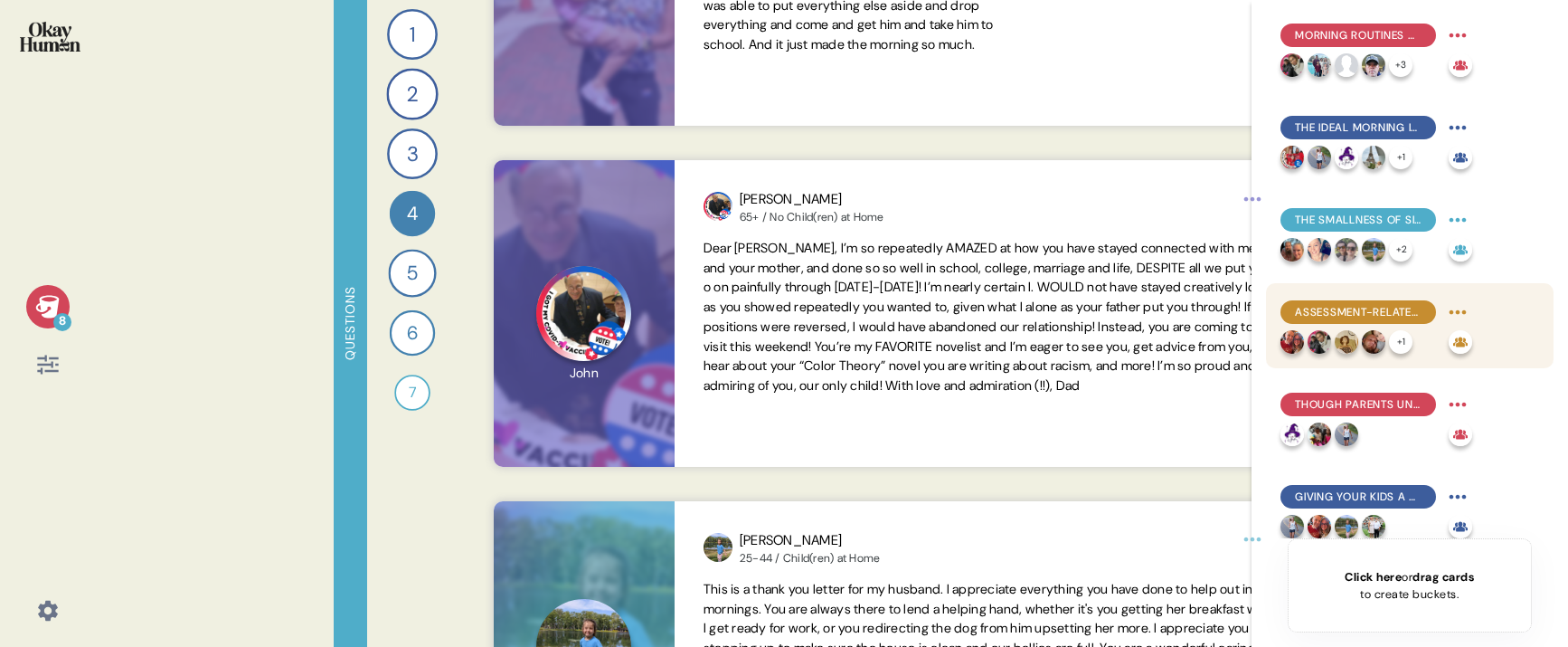 scroll, scrollTop: 207, scrollLeft: 0, axis: vertical 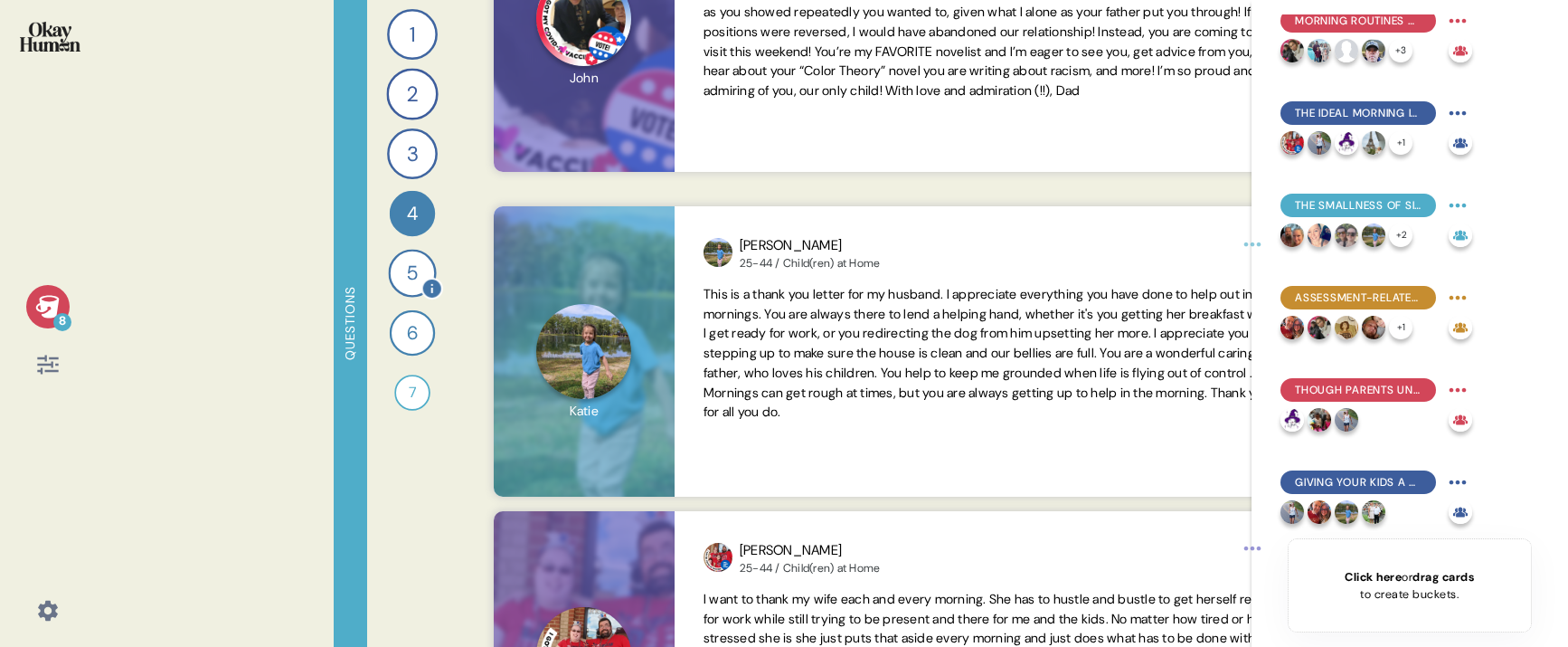 click on "5" at bounding box center (411, 272) 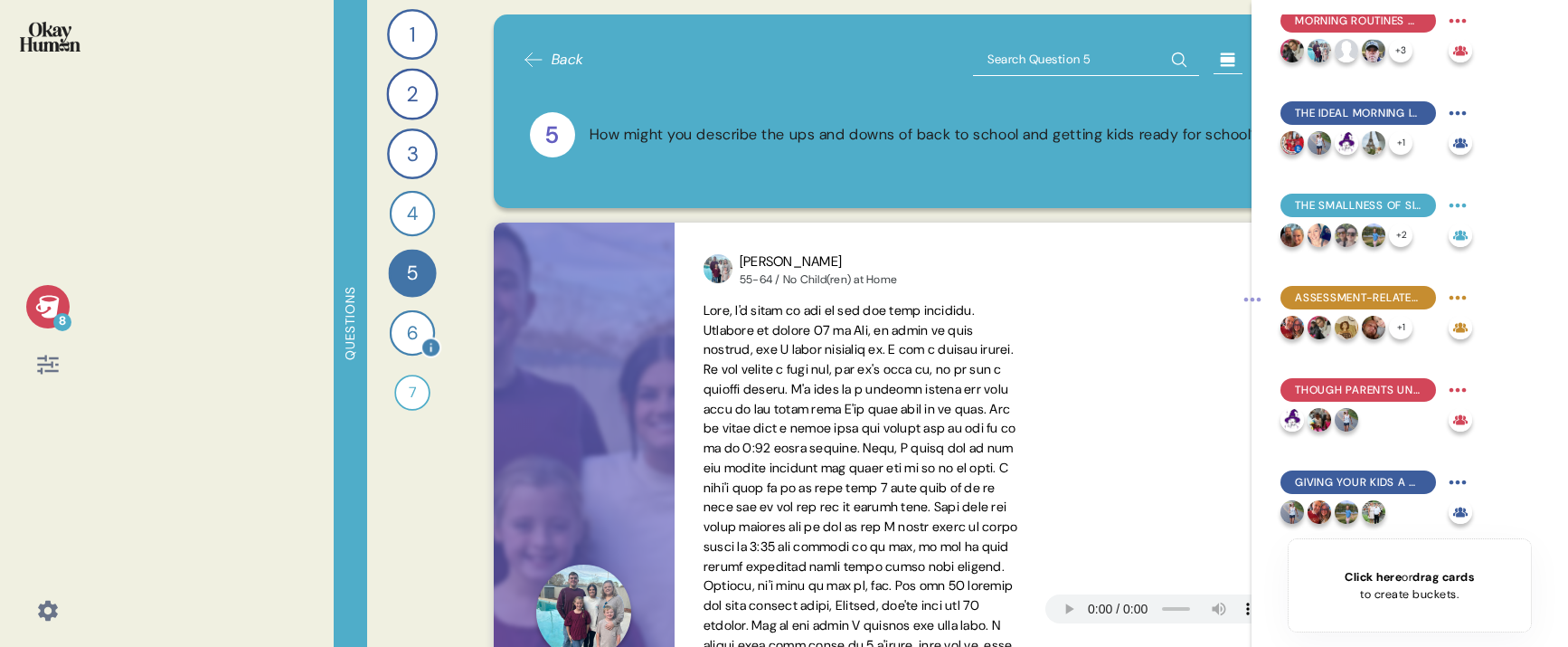 click on "6" at bounding box center (412, 333) 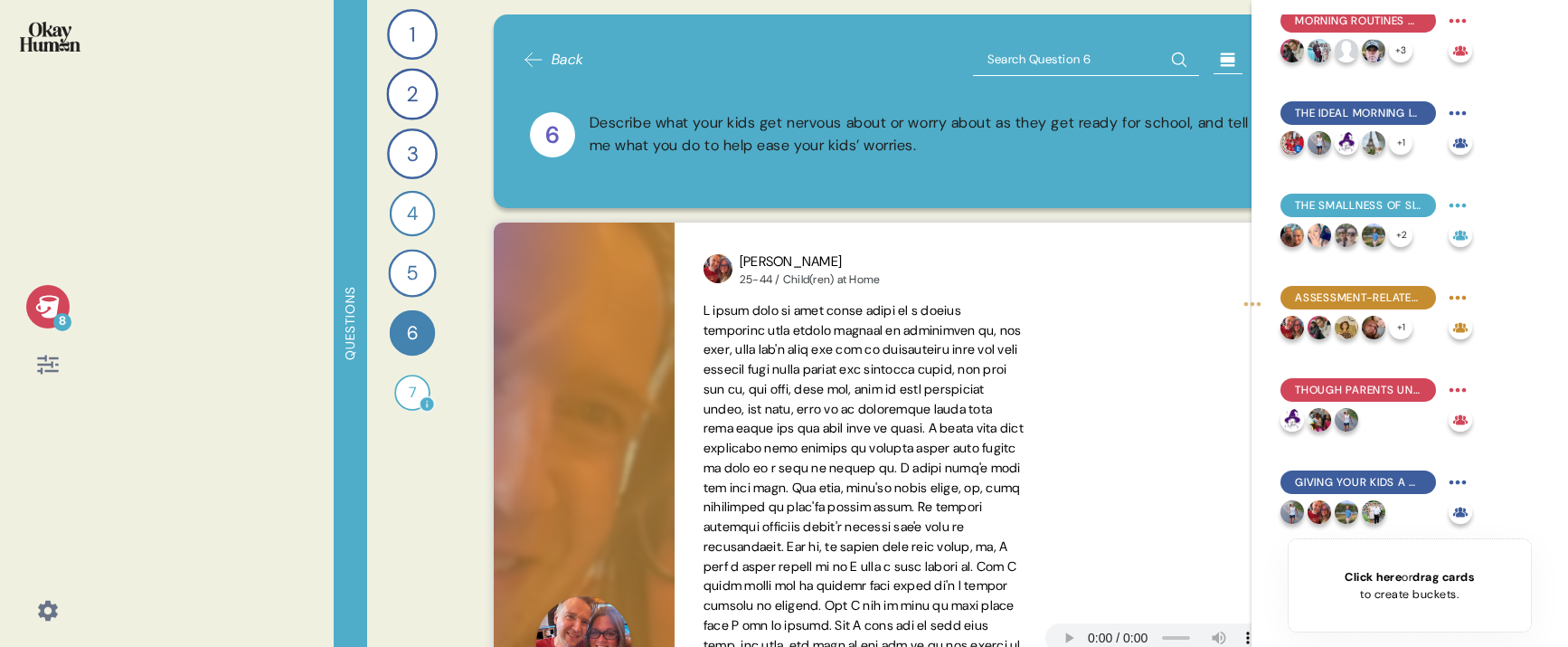click on "7" at bounding box center (412, 393) 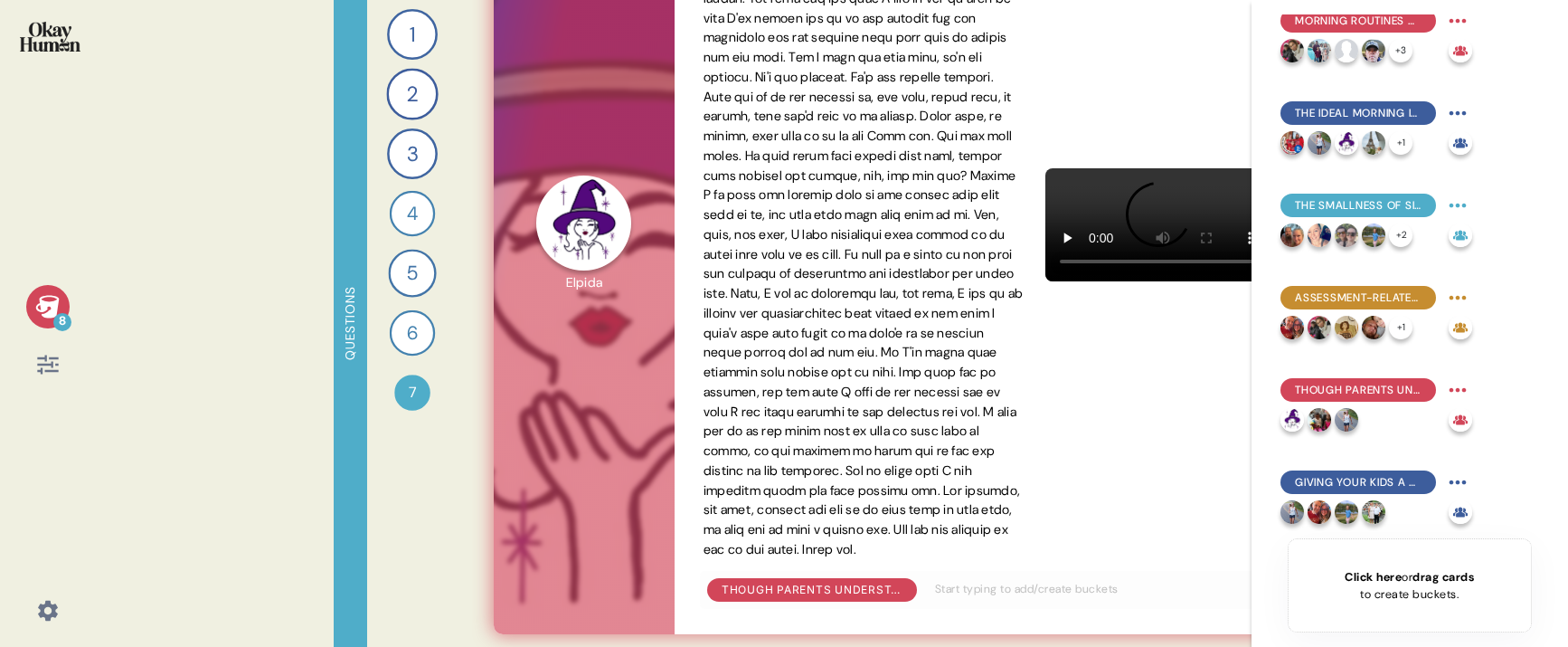 scroll, scrollTop: 434, scrollLeft: 0, axis: vertical 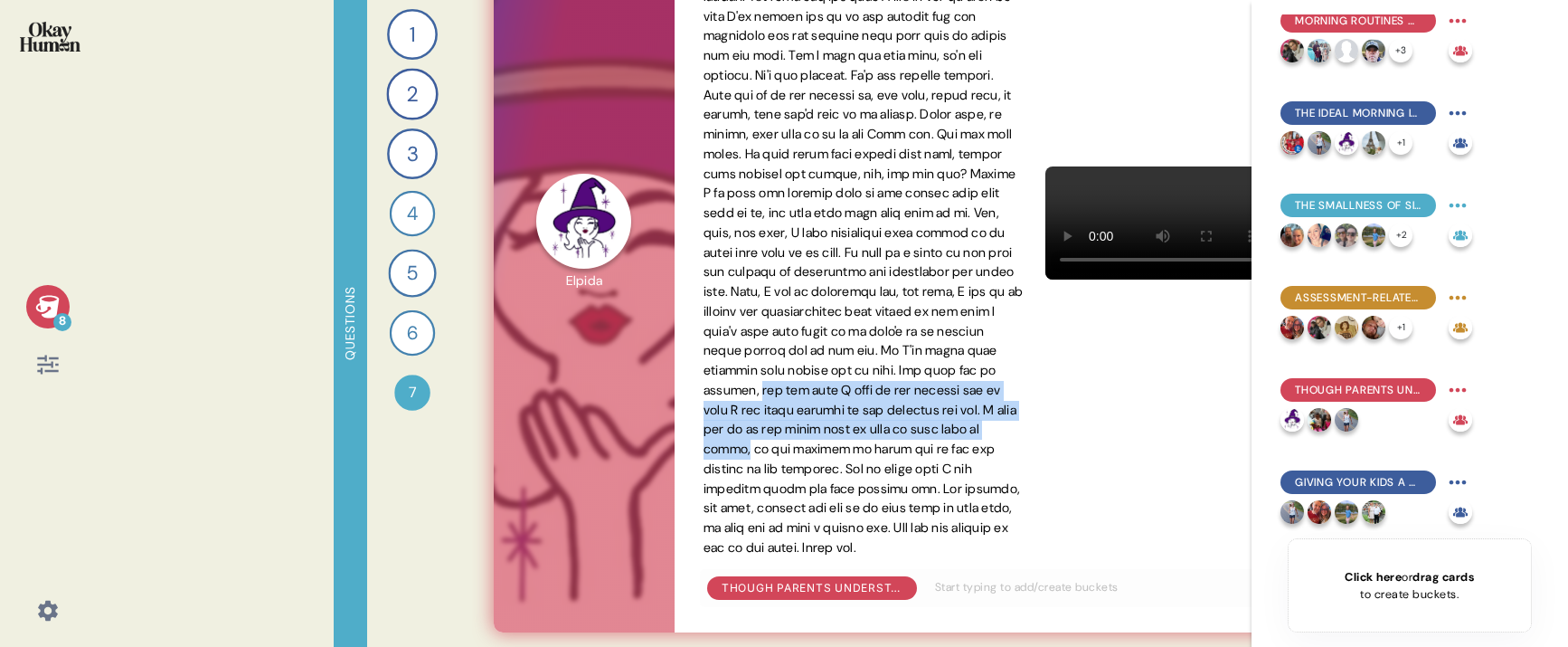 drag, startPoint x: 808, startPoint y: 409, endPoint x: 899, endPoint y: 476, distance: 113.004425 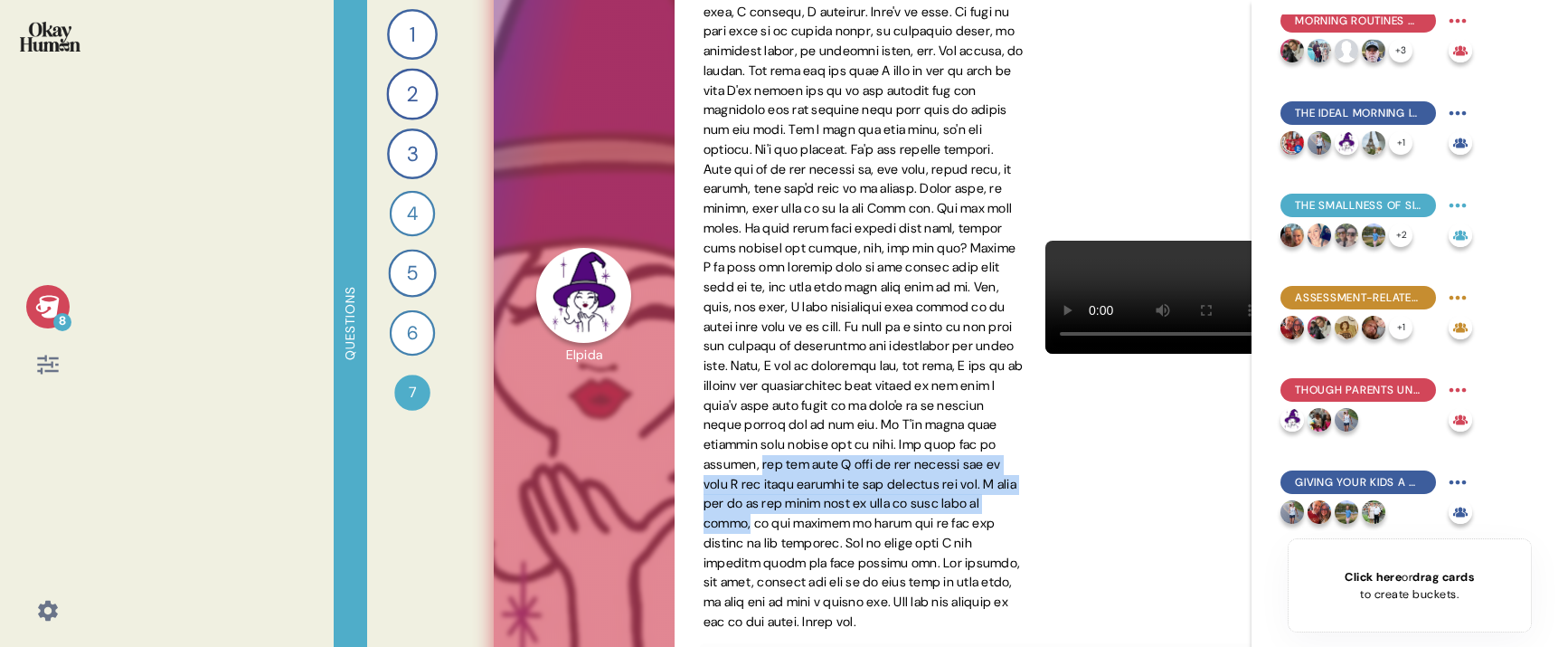 scroll, scrollTop: 363, scrollLeft: 0, axis: vertical 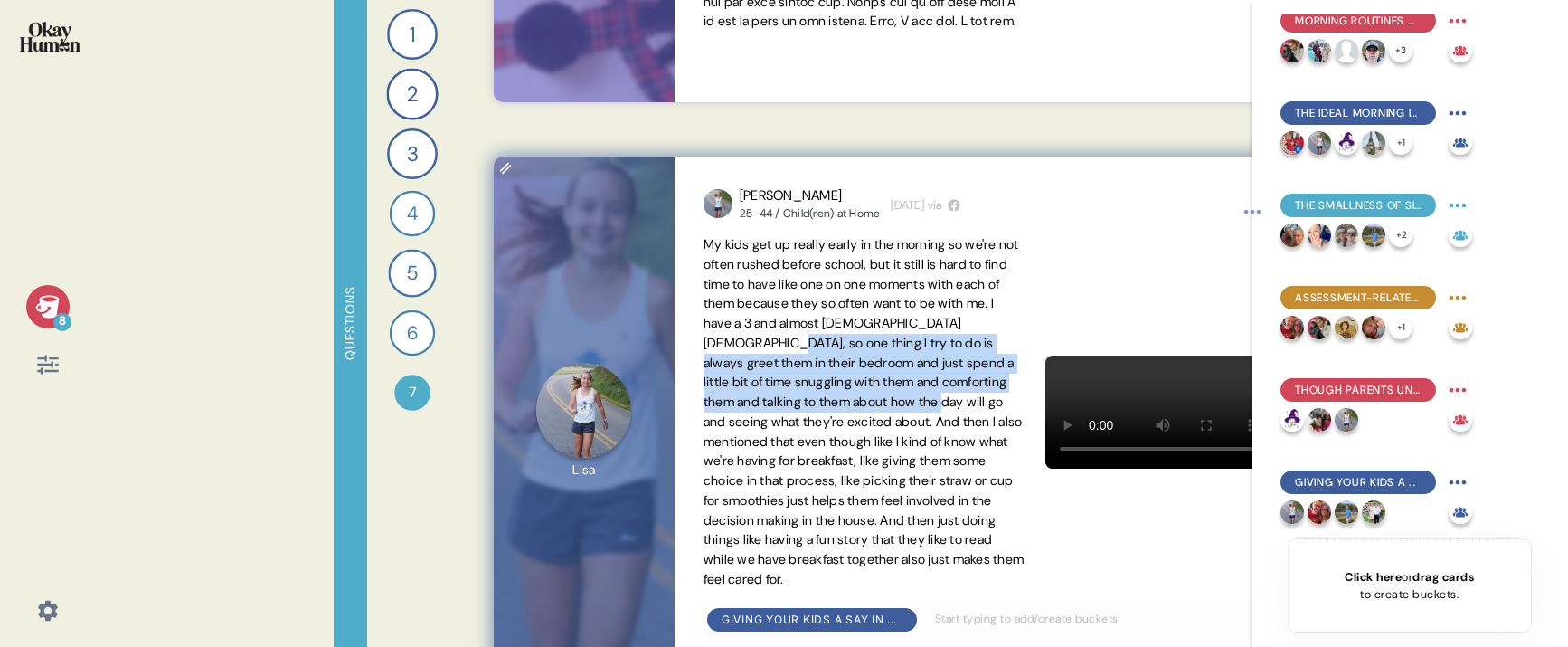 drag, startPoint x: 985, startPoint y: 403, endPoint x: 779, endPoint y: 347, distance: 213.476 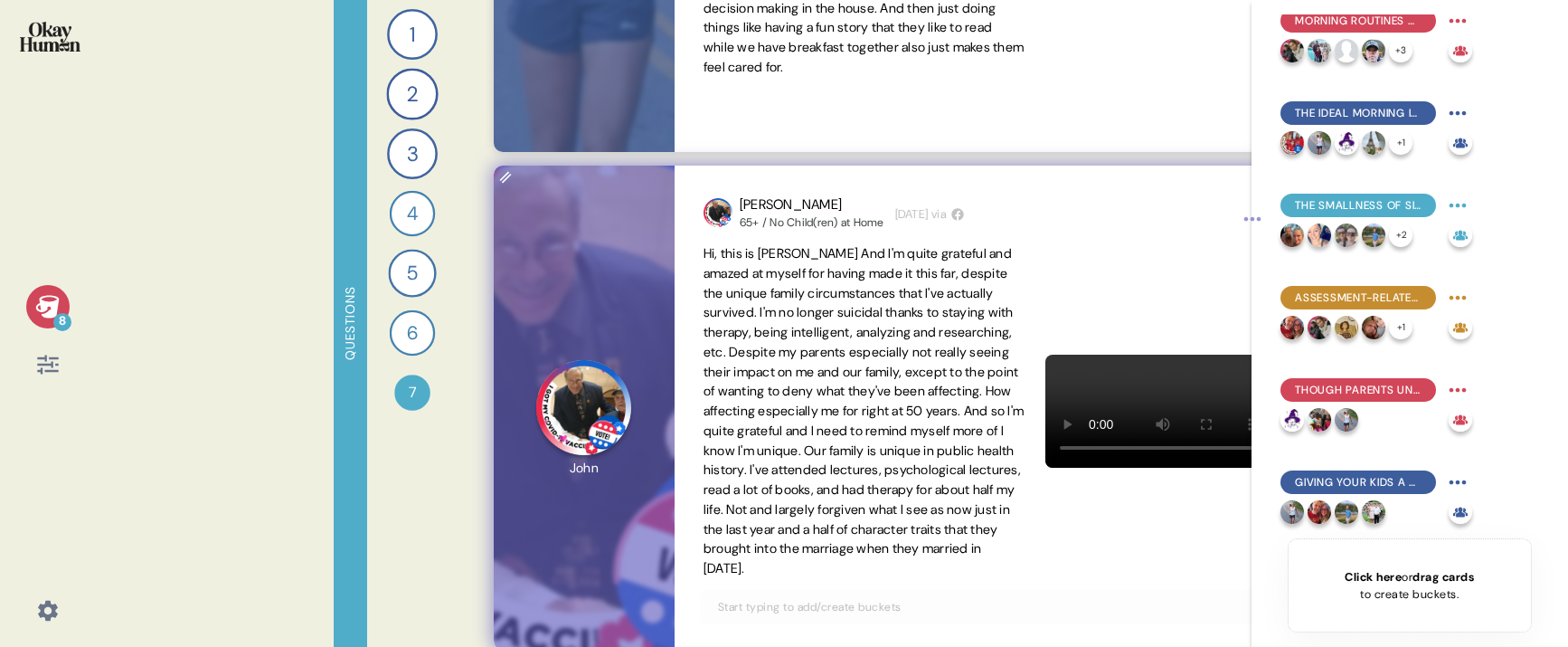 scroll, scrollTop: 2084, scrollLeft: 0, axis: vertical 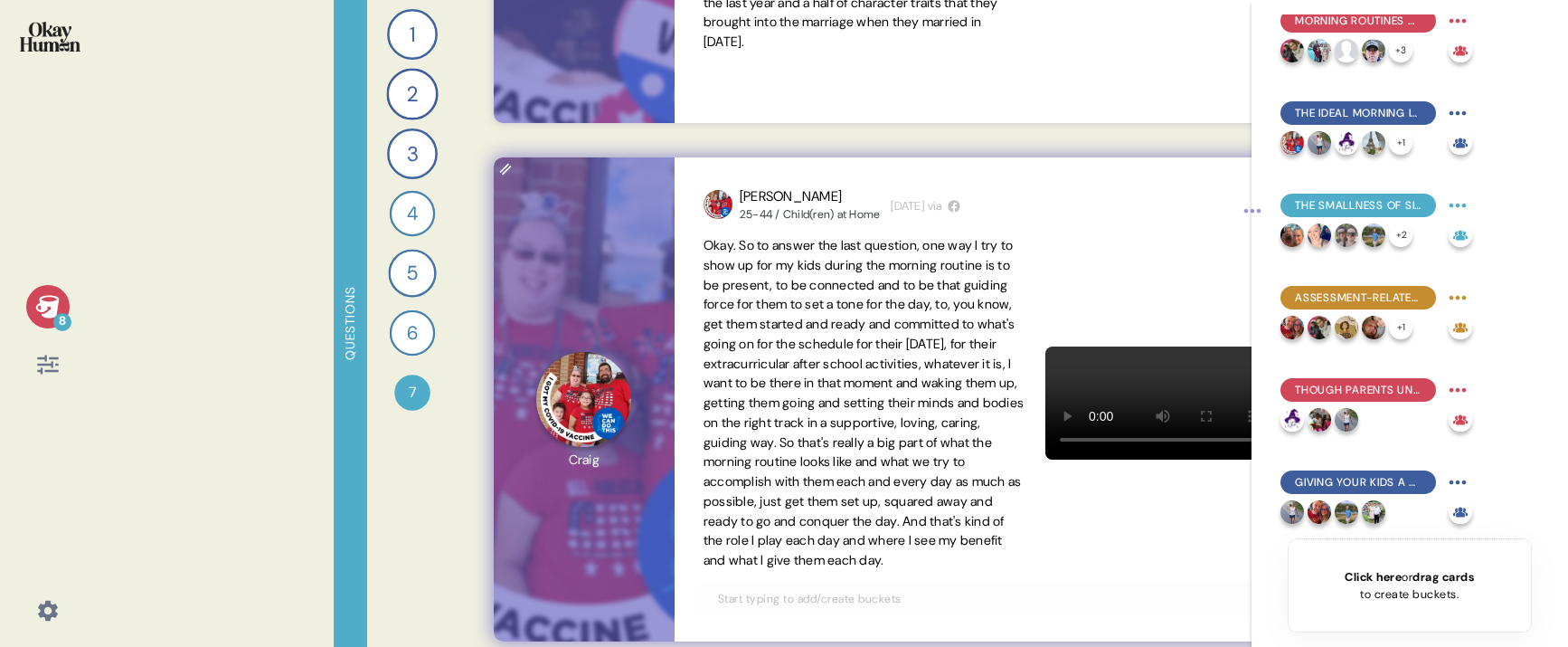 drag, startPoint x: 720, startPoint y: 290, endPoint x: 755, endPoint y: 287, distance: 35.128336 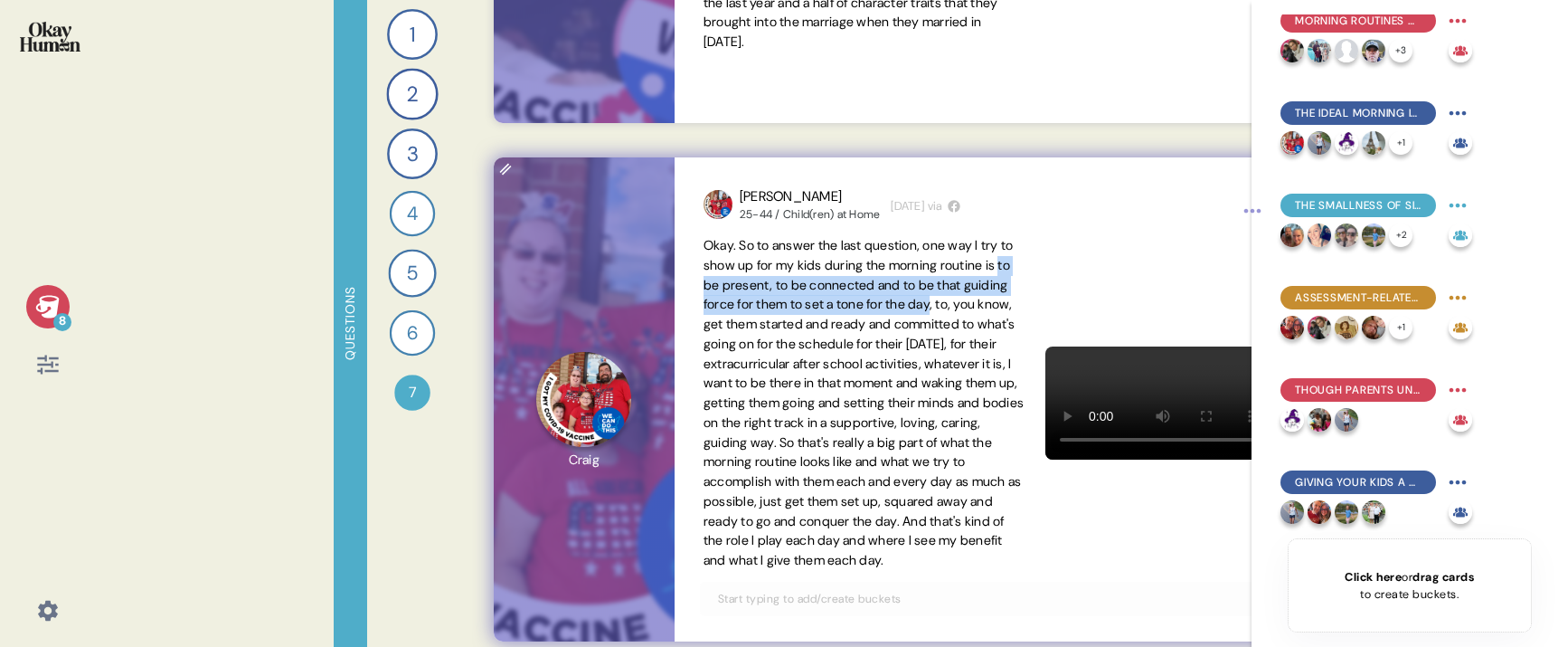drag, startPoint x: 716, startPoint y: 285, endPoint x: 999, endPoint y: 309, distance: 284.01584 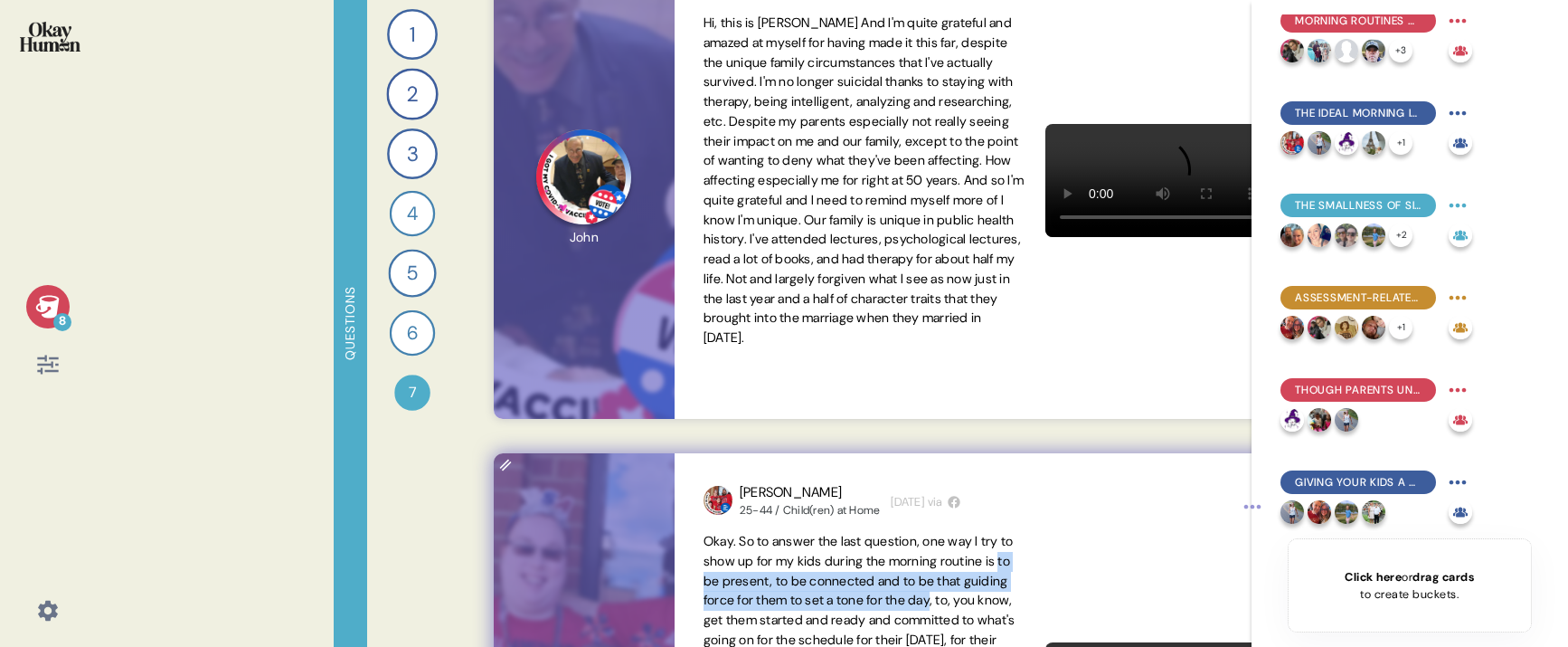 scroll, scrollTop: 2300, scrollLeft: 0, axis: vertical 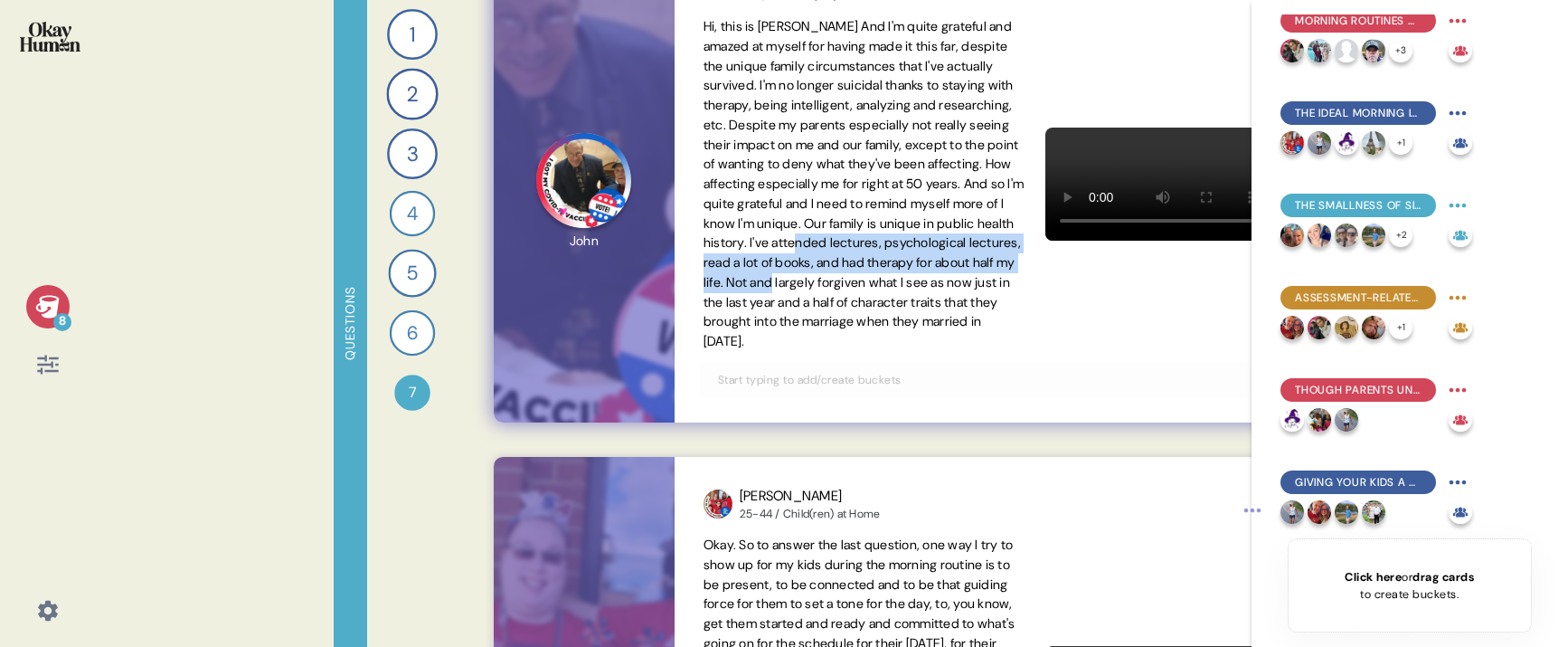 drag, startPoint x: 796, startPoint y: 262, endPoint x: 813, endPoint y: 299, distance: 40.718546 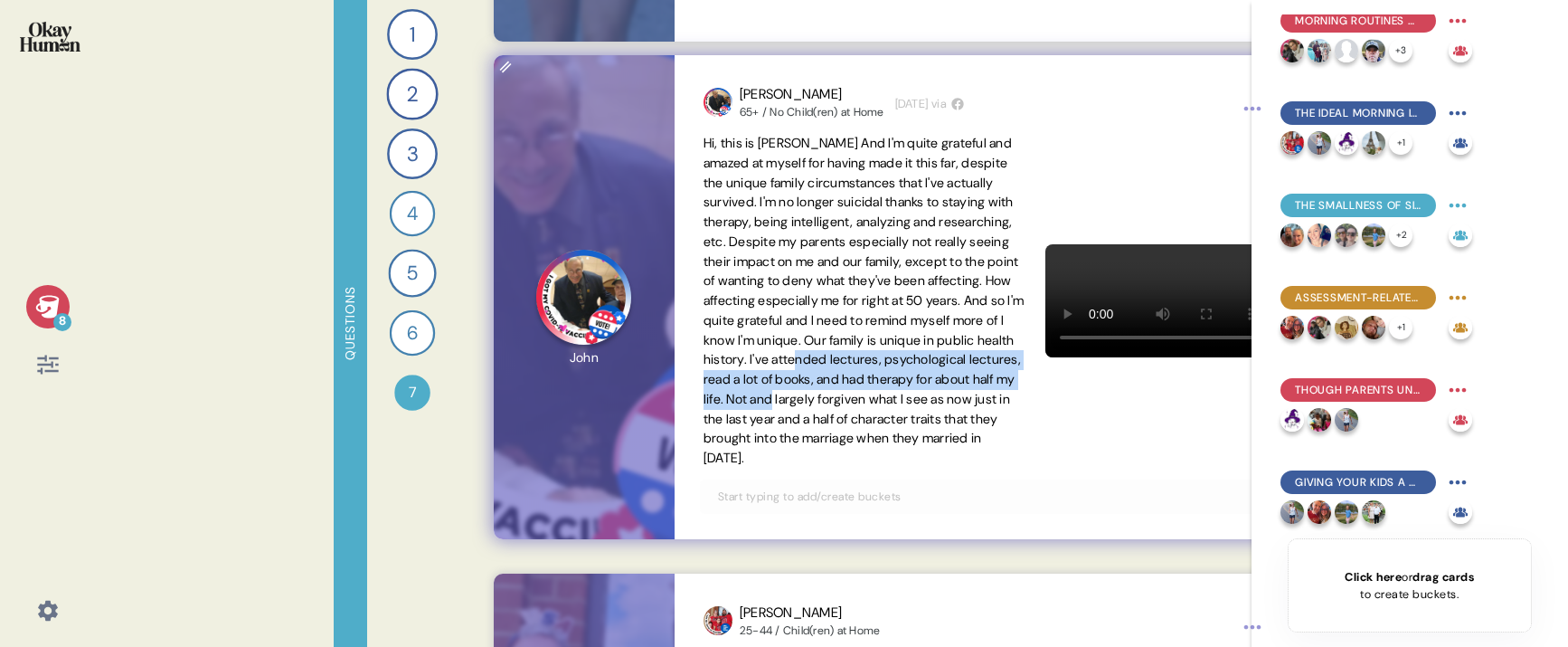 scroll, scrollTop: 2182, scrollLeft: 0, axis: vertical 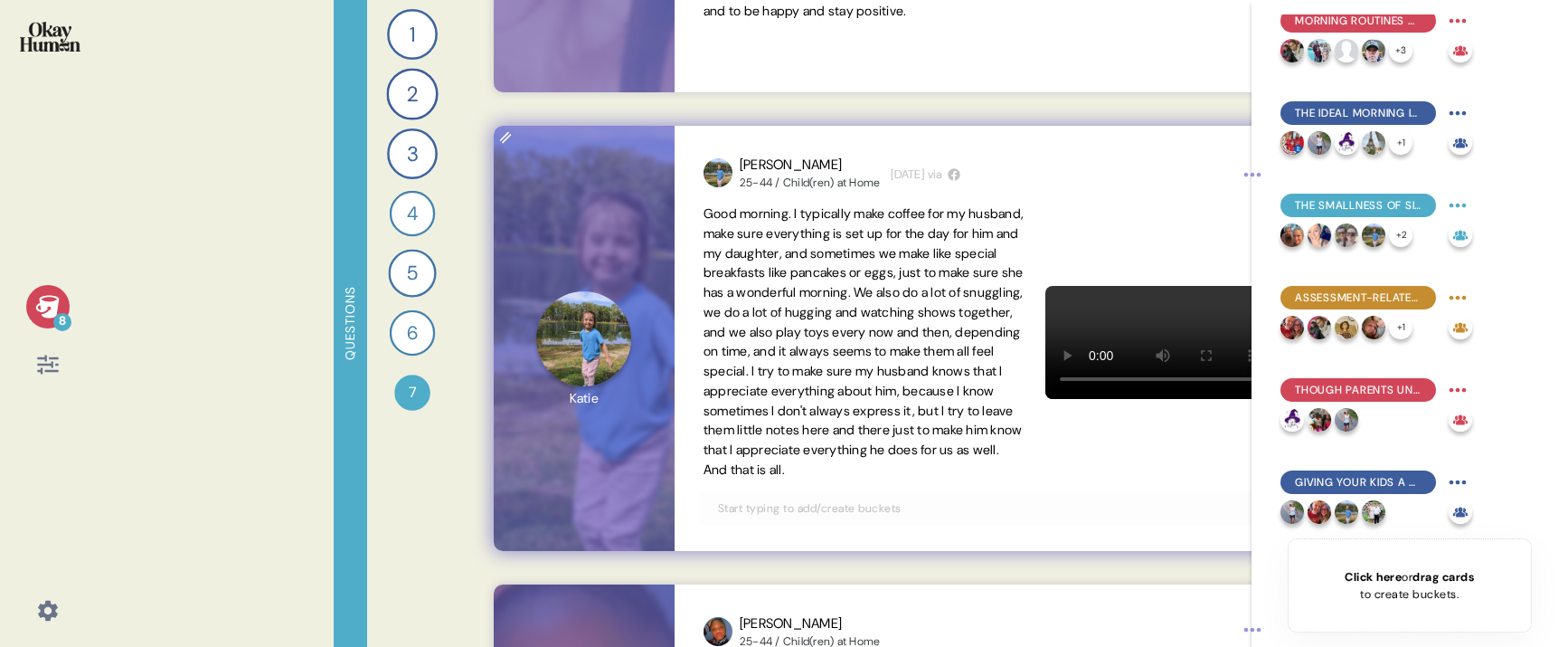 click on "Good morning. I typically make coffee for my husband, make sure everything is set up for the day for him and my daughter, and sometimes we make like special breakfasts like pancakes or eggs, just to make sure she has a wonderful morning. We also do a lot of snuggling, we do a lot of hugging and watching shows together, and we also play toys every now and then, depending on time, and it always seems to make them all feel special. I try to make sure my husband knows that I appreciate everything about him, because I know sometimes I don't always express it, but I try to leave them little notes here and there just to make him know that I appreciate everything he does for us as well. And that is all." at bounding box center (864, 341) 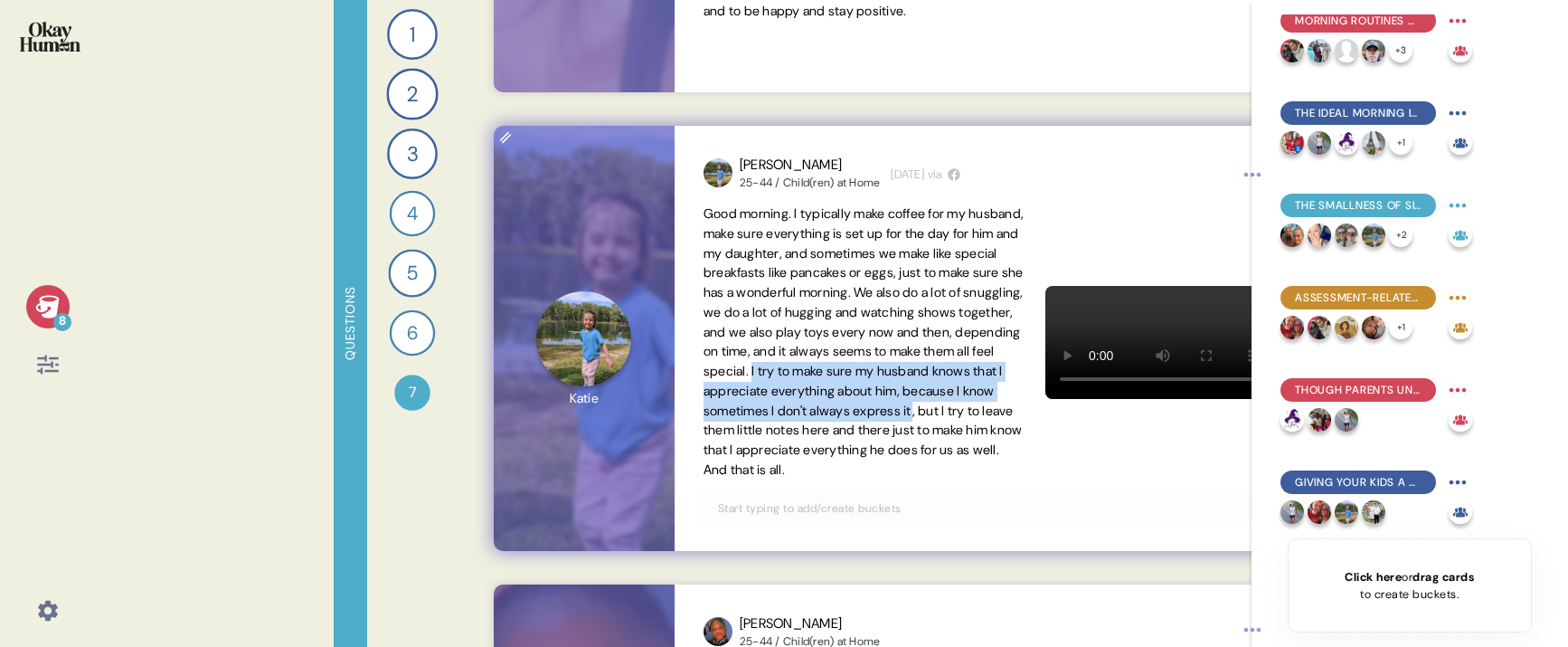 drag, startPoint x: 990, startPoint y: 369, endPoint x: 843, endPoint y: 433, distance: 160.32779 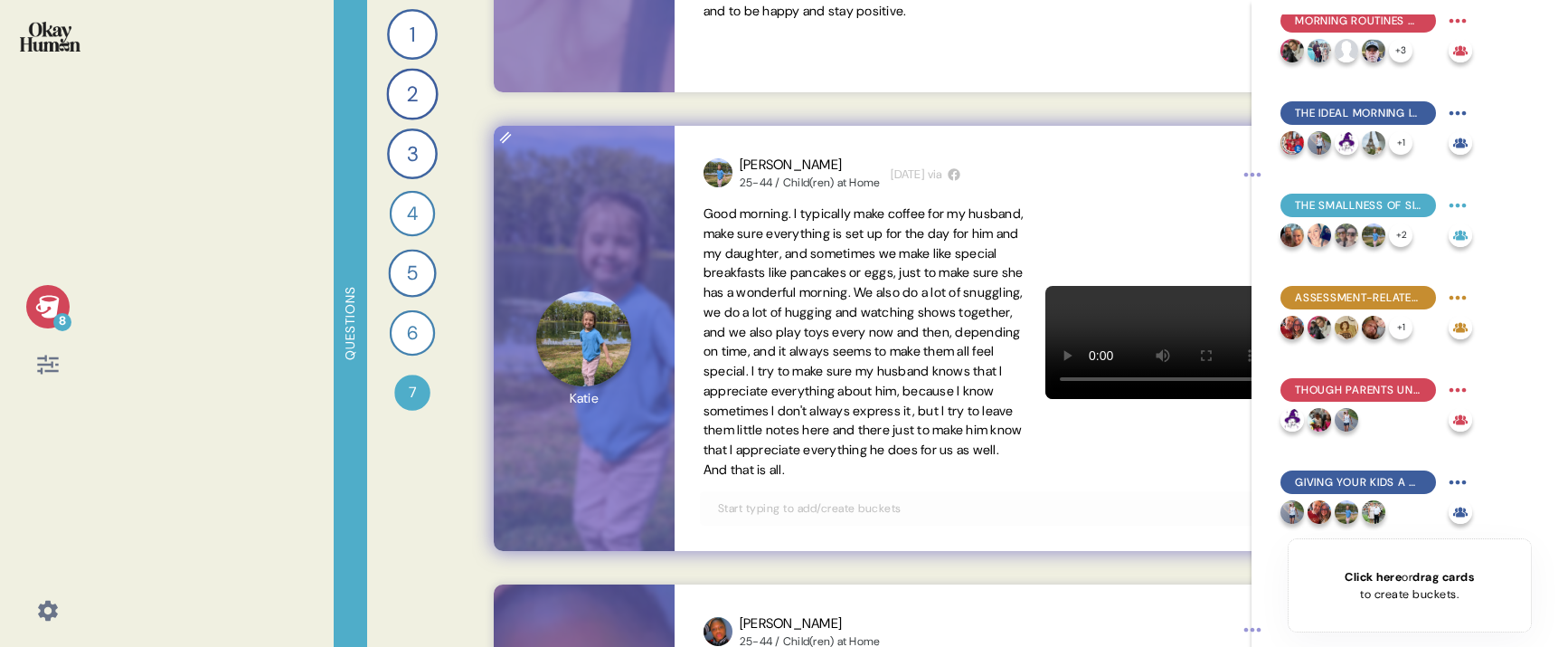 click on "Good morning. I typically make coffee for my husband, make sure everything is set up for the day for him and my daughter, and sometimes we make like special breakfasts like pancakes or eggs, just to make sure she has a wonderful morning. We also do a lot of snuggling, we do a lot of hugging and watching shows together, and we also play toys every now and then, depending on time, and it always seems to make them all feel special. I try to make sure my husband knows that I appreciate everything about him, because I know sometimes I don't always express it, but I try to leave them little notes here and there just to make him know that I appreciate everything he does for us as well. And that is all." at bounding box center [864, 341] 